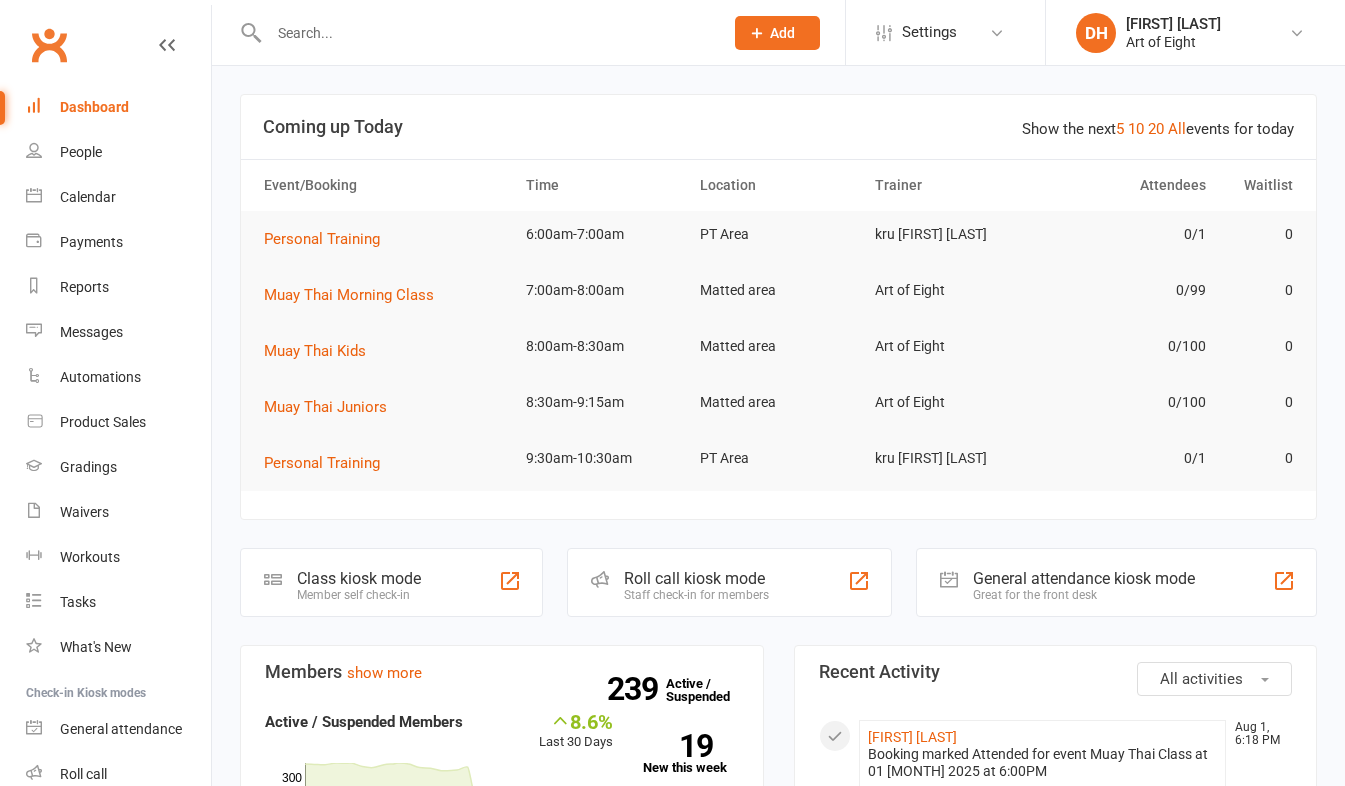 scroll, scrollTop: 0, scrollLeft: 0, axis: both 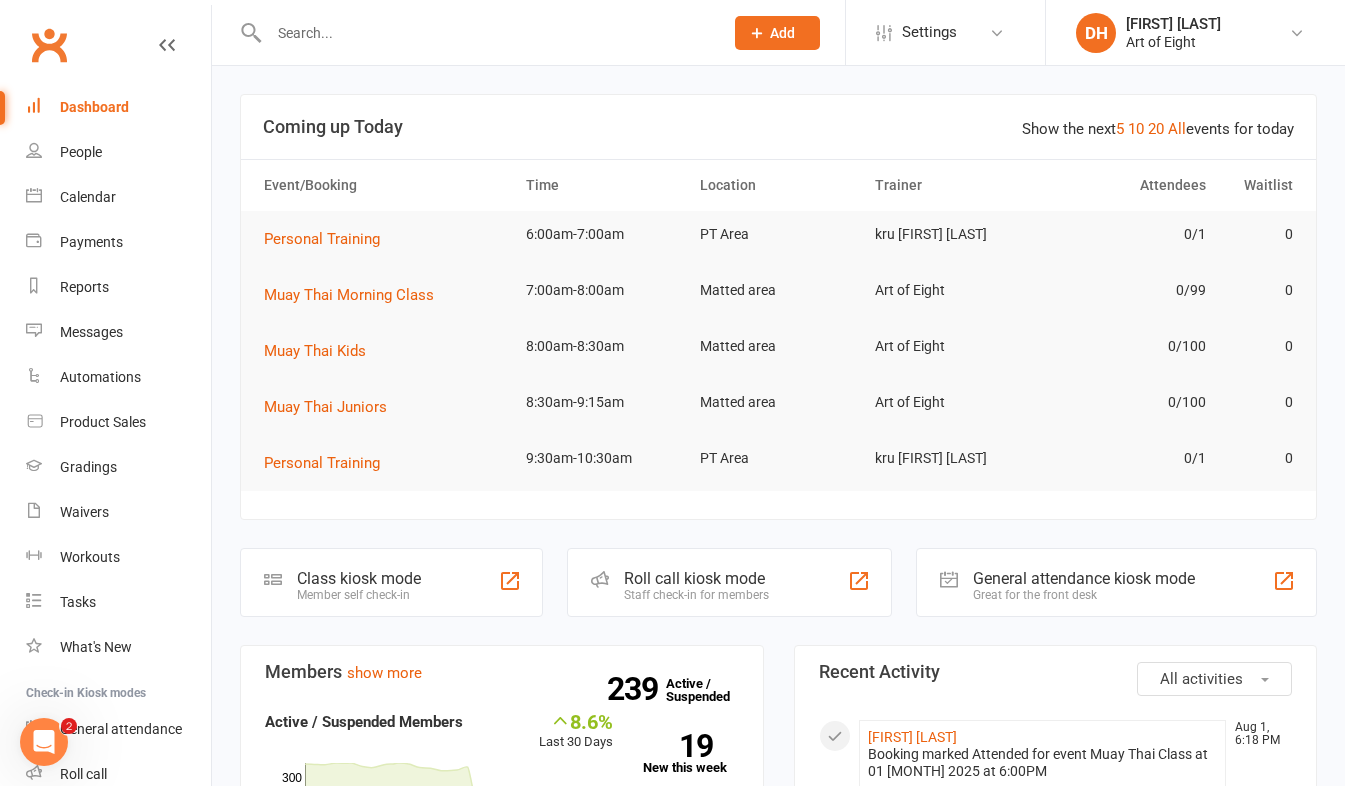 click at bounding box center [486, 33] 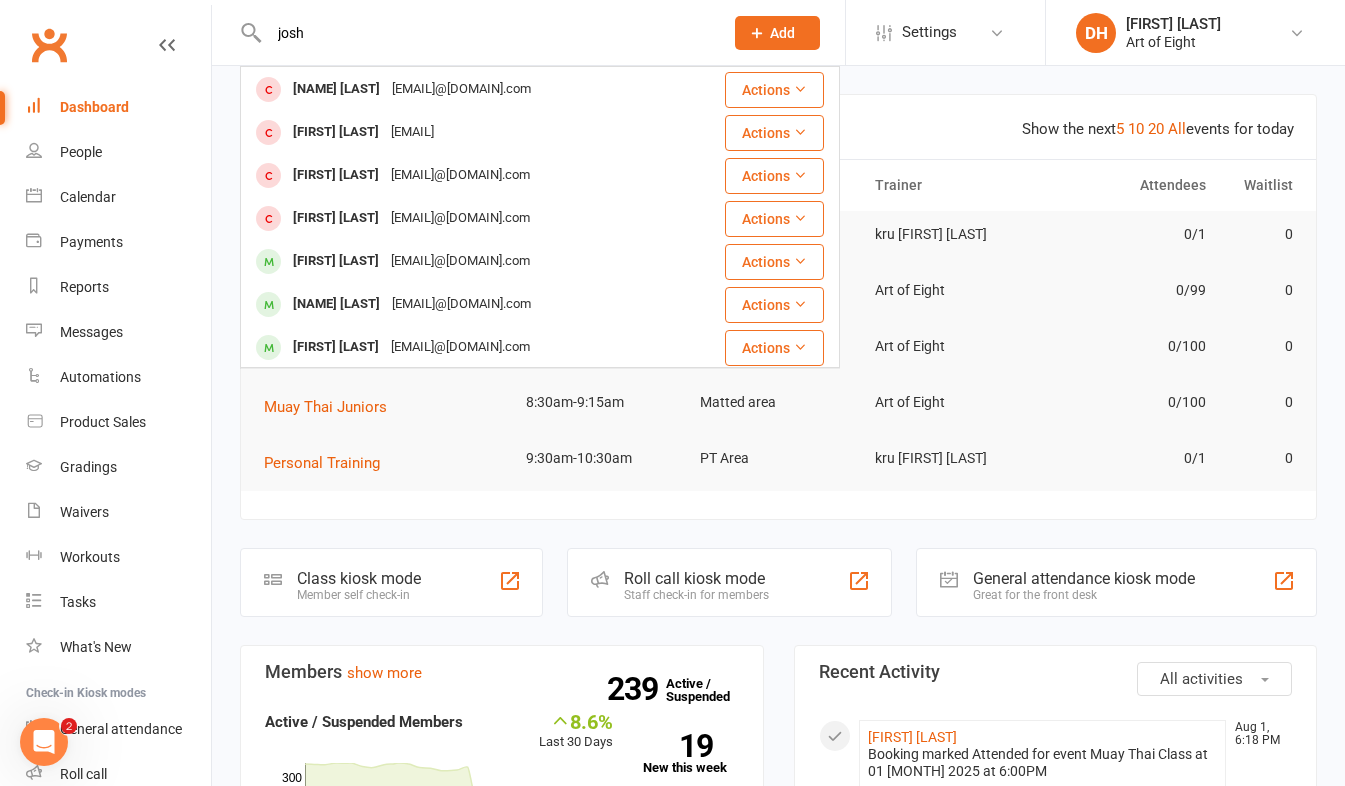 scroll, scrollTop: 400, scrollLeft: 0, axis: vertical 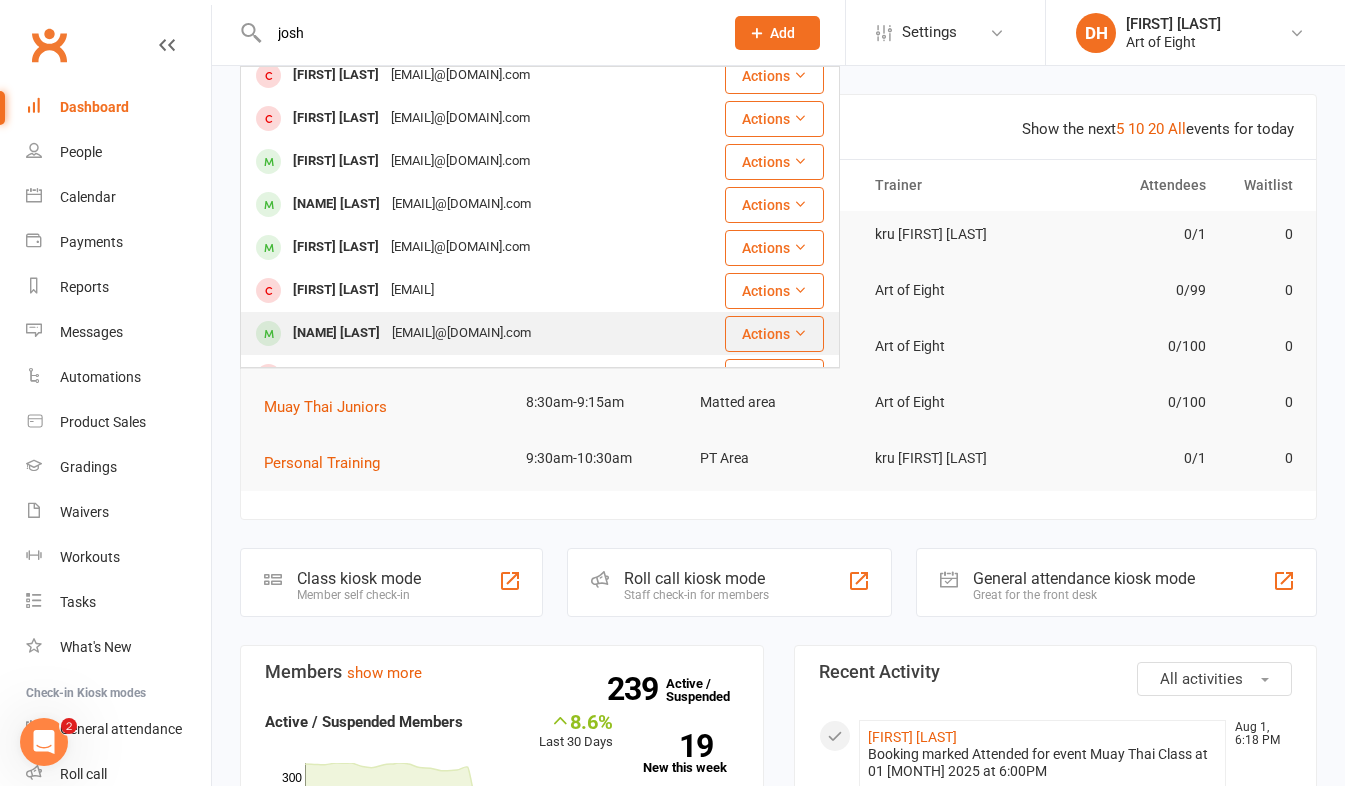 type on "josh" 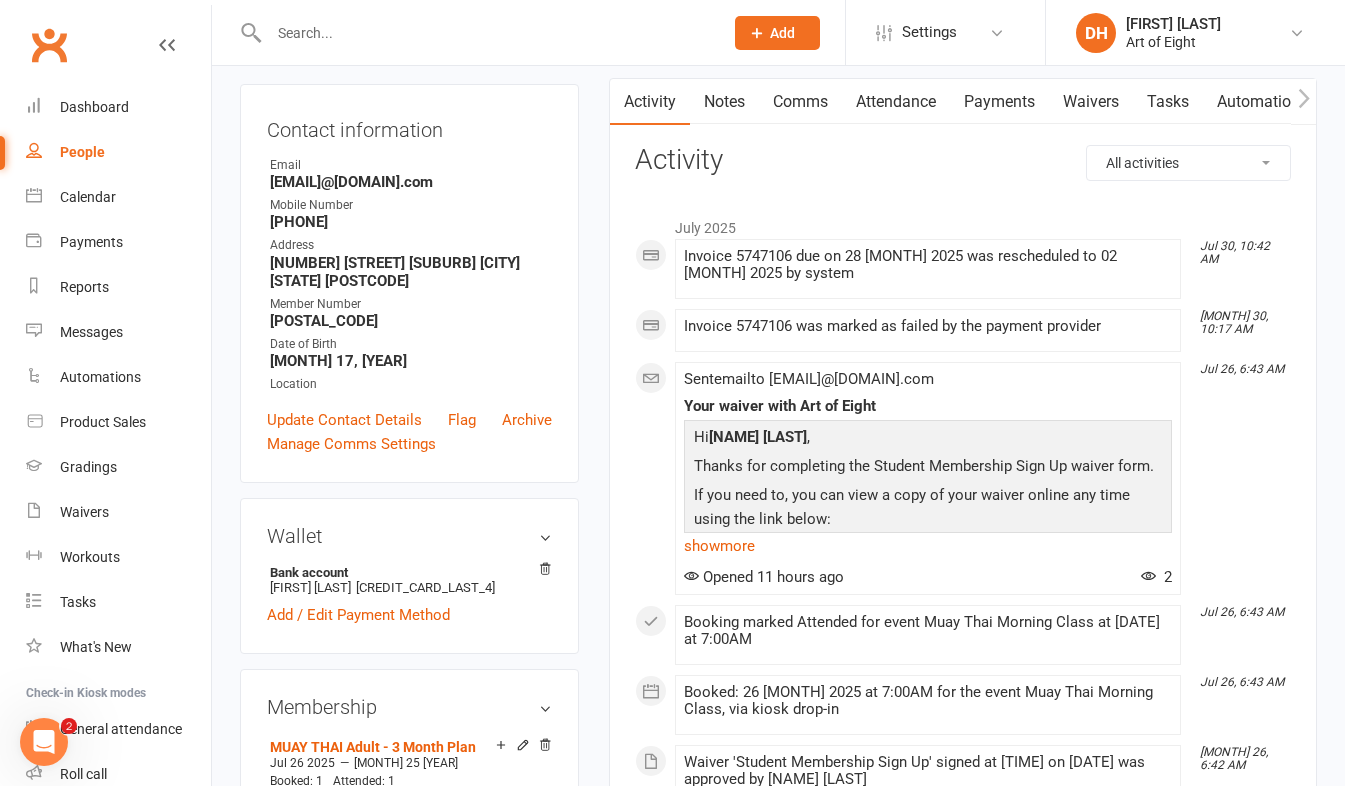 scroll, scrollTop: 0, scrollLeft: 0, axis: both 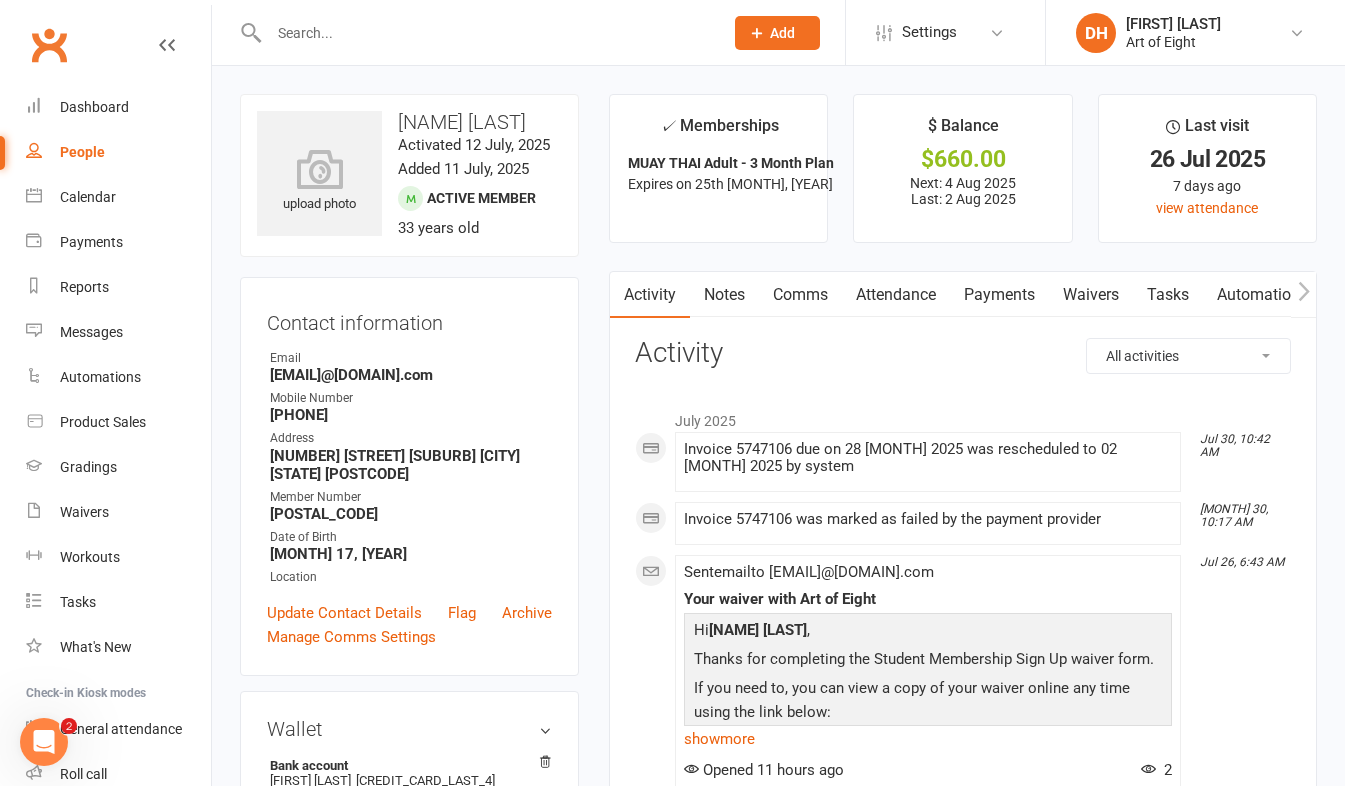 click on "Payments" at bounding box center [999, 295] 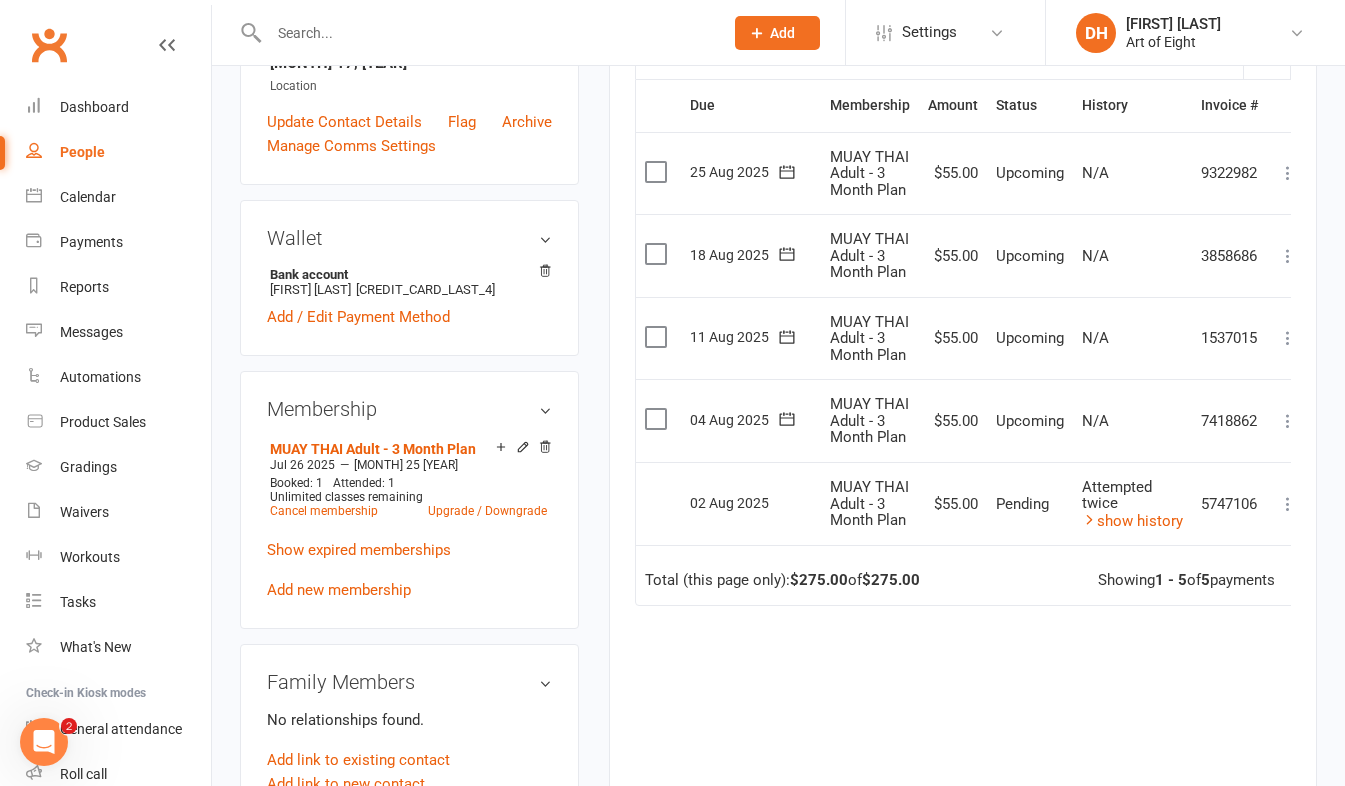 scroll, scrollTop: 600, scrollLeft: 0, axis: vertical 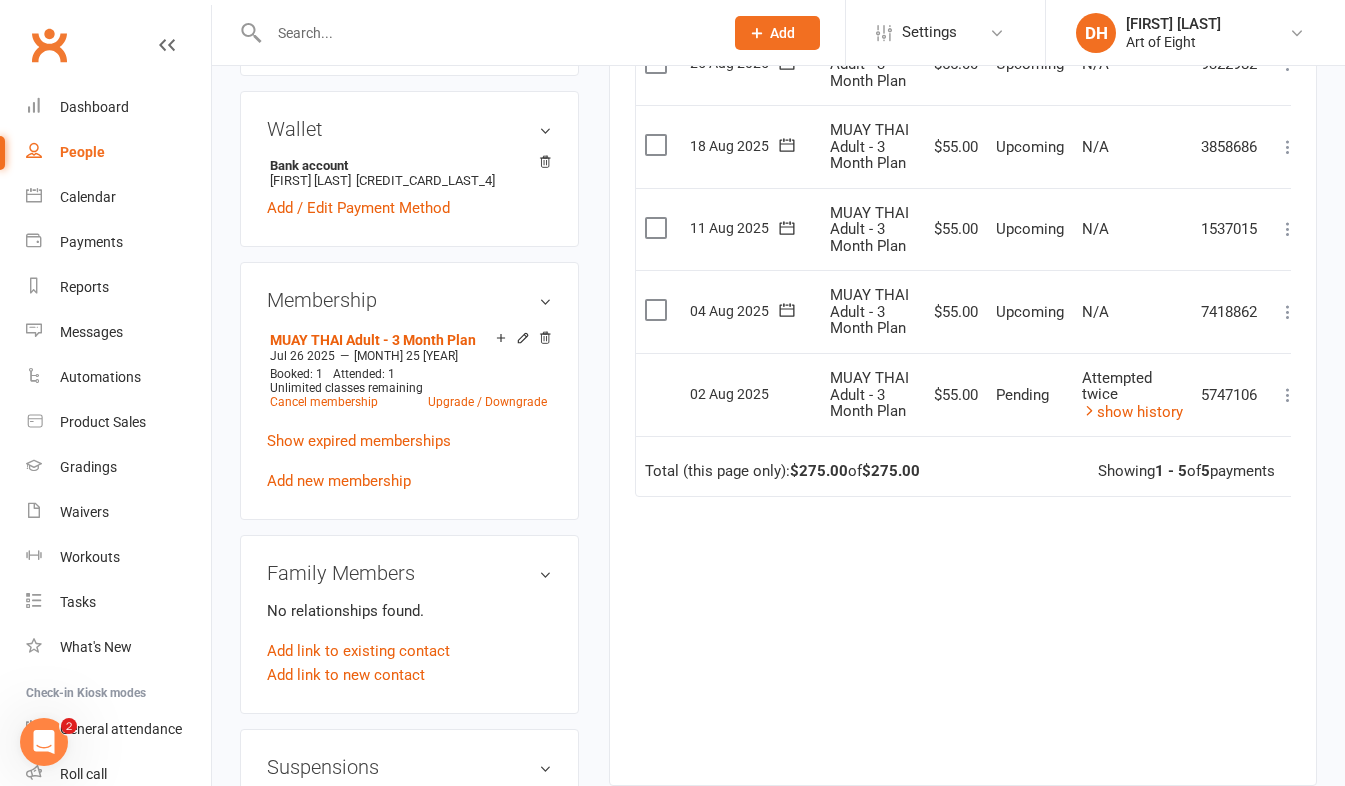 click at bounding box center [1288, 395] 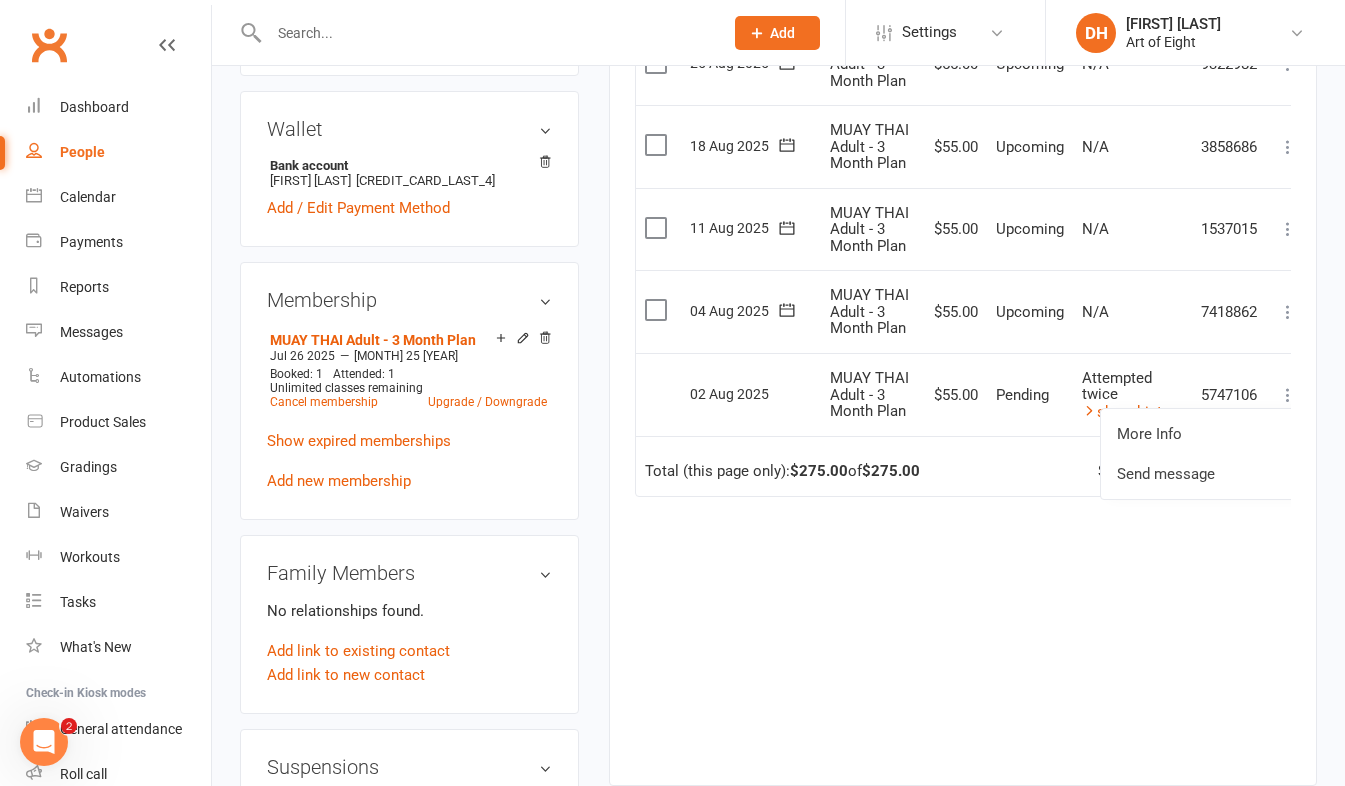click on "Total (this page only):  $275.00  of  $275.00 Showing  1 - 5  of  5  payments" at bounding box center [972, 466] 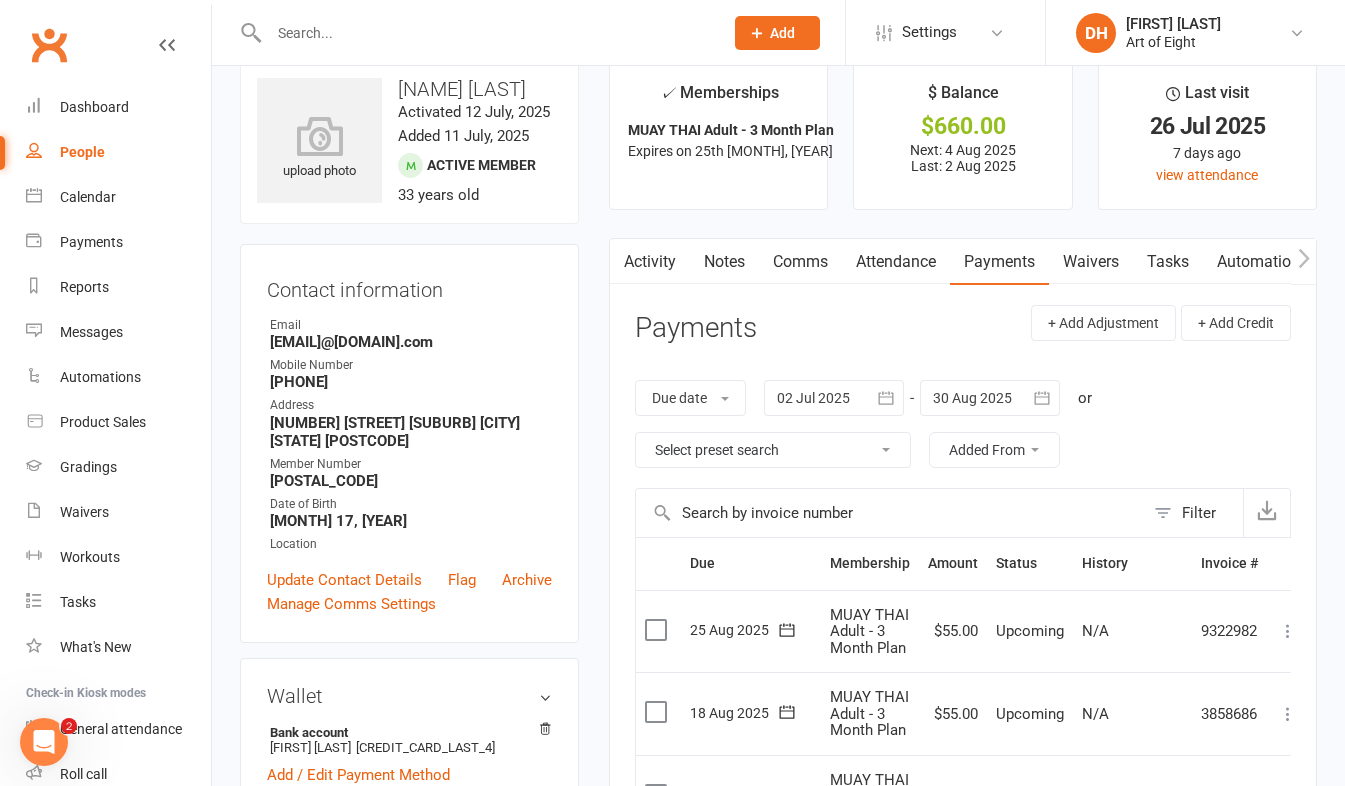 scroll, scrollTop: 0, scrollLeft: 0, axis: both 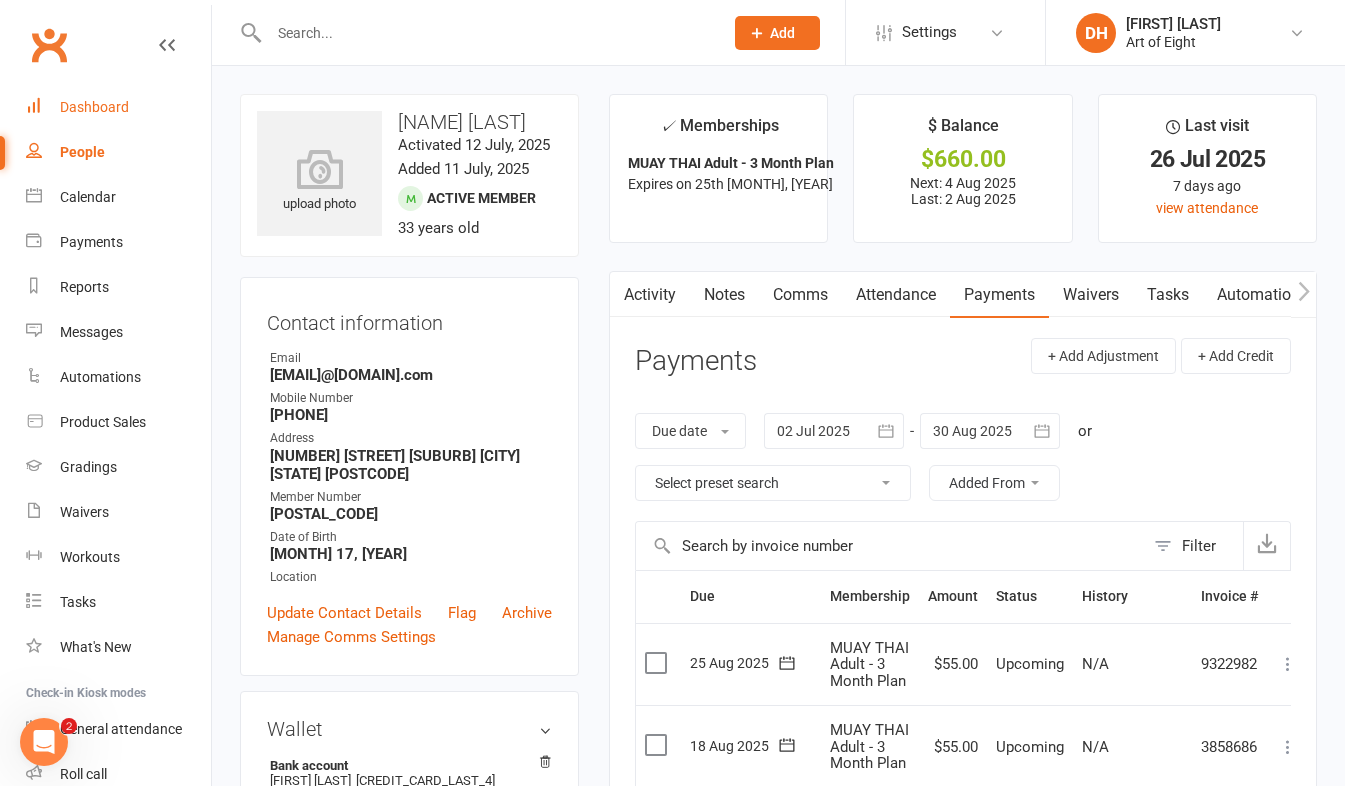 click on "Dashboard" at bounding box center [94, 107] 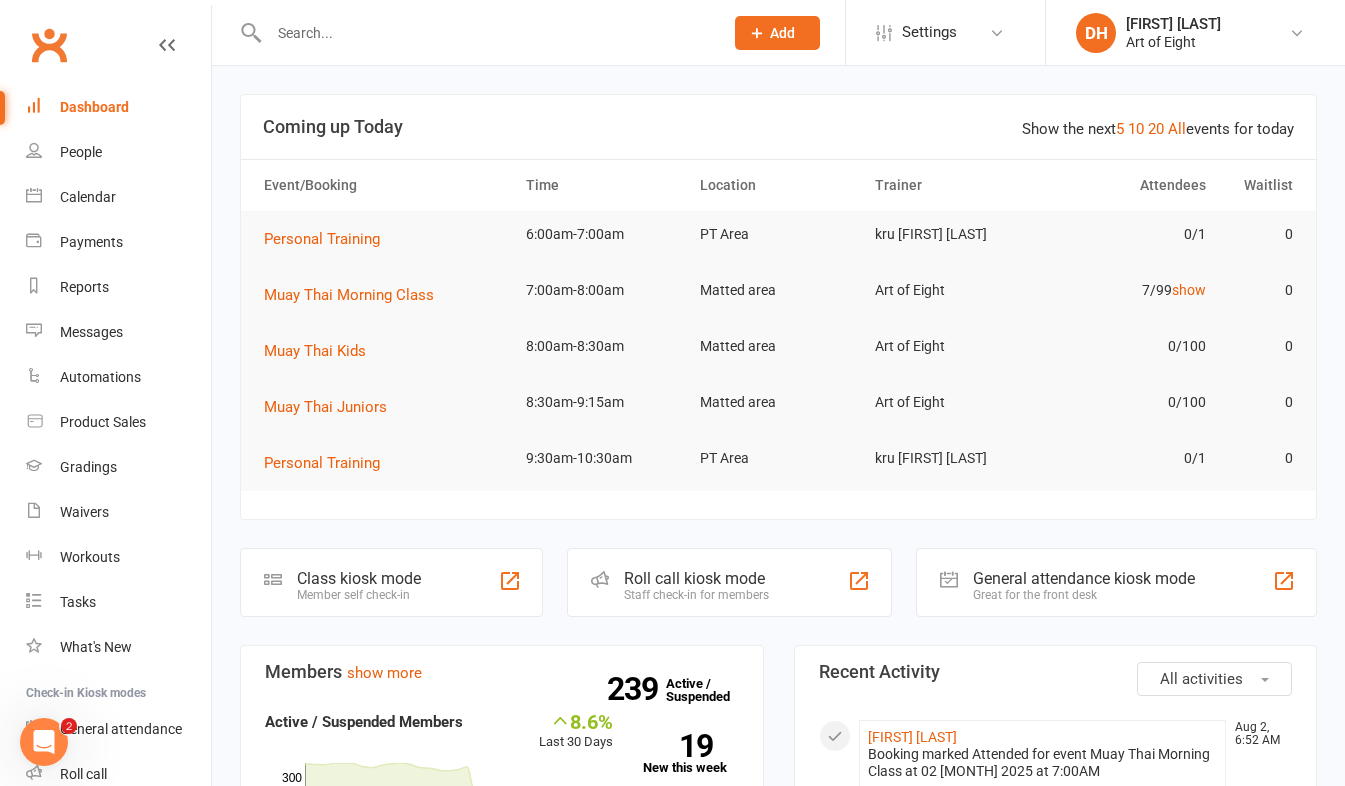 click at bounding box center [486, 33] 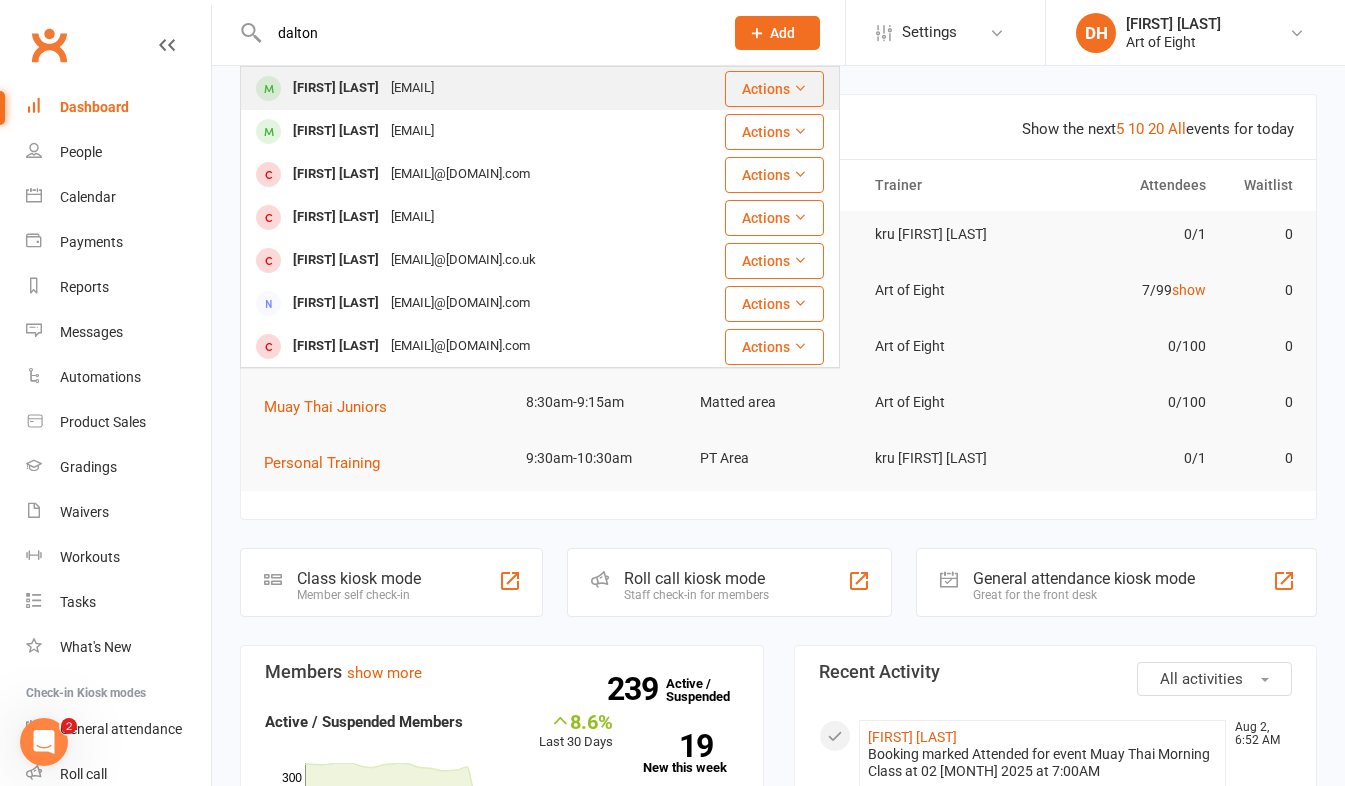 type on "dalton" 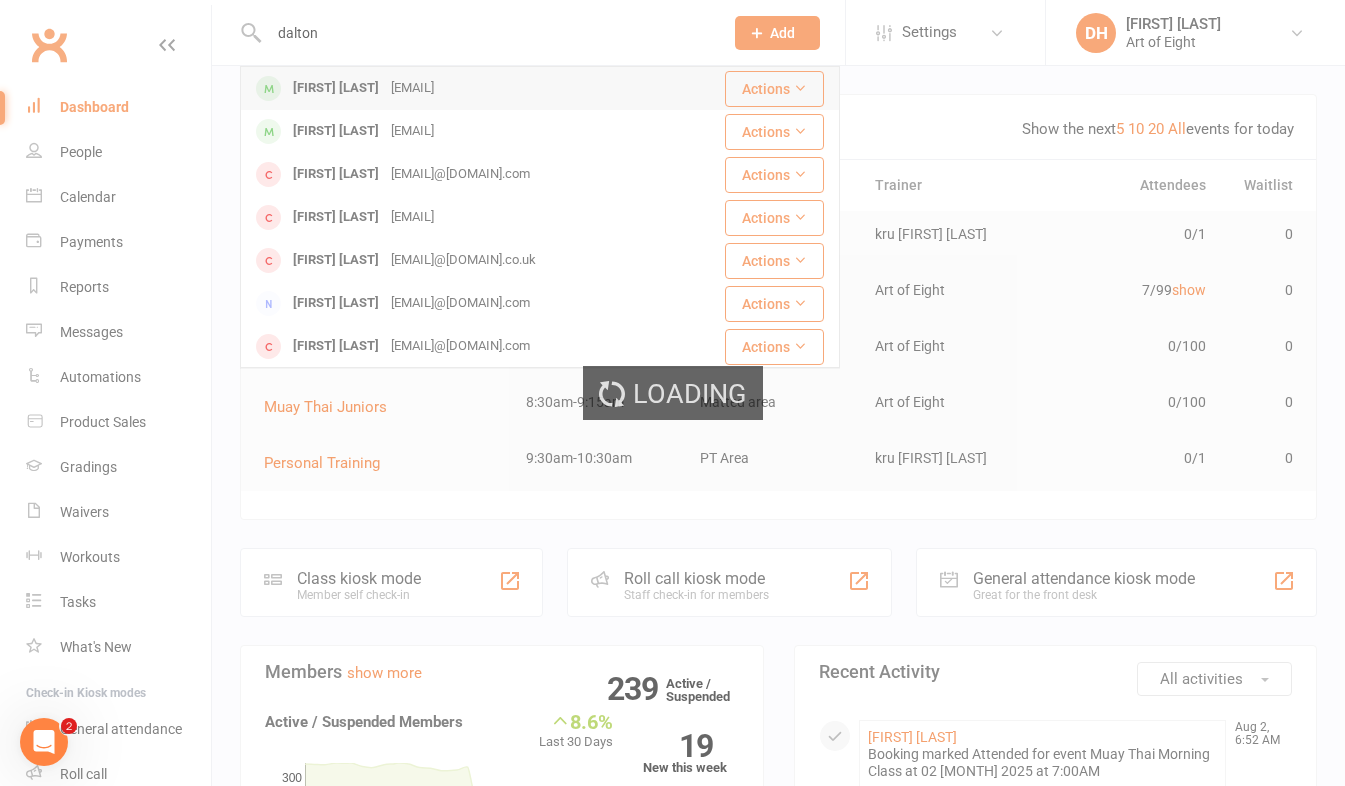 type 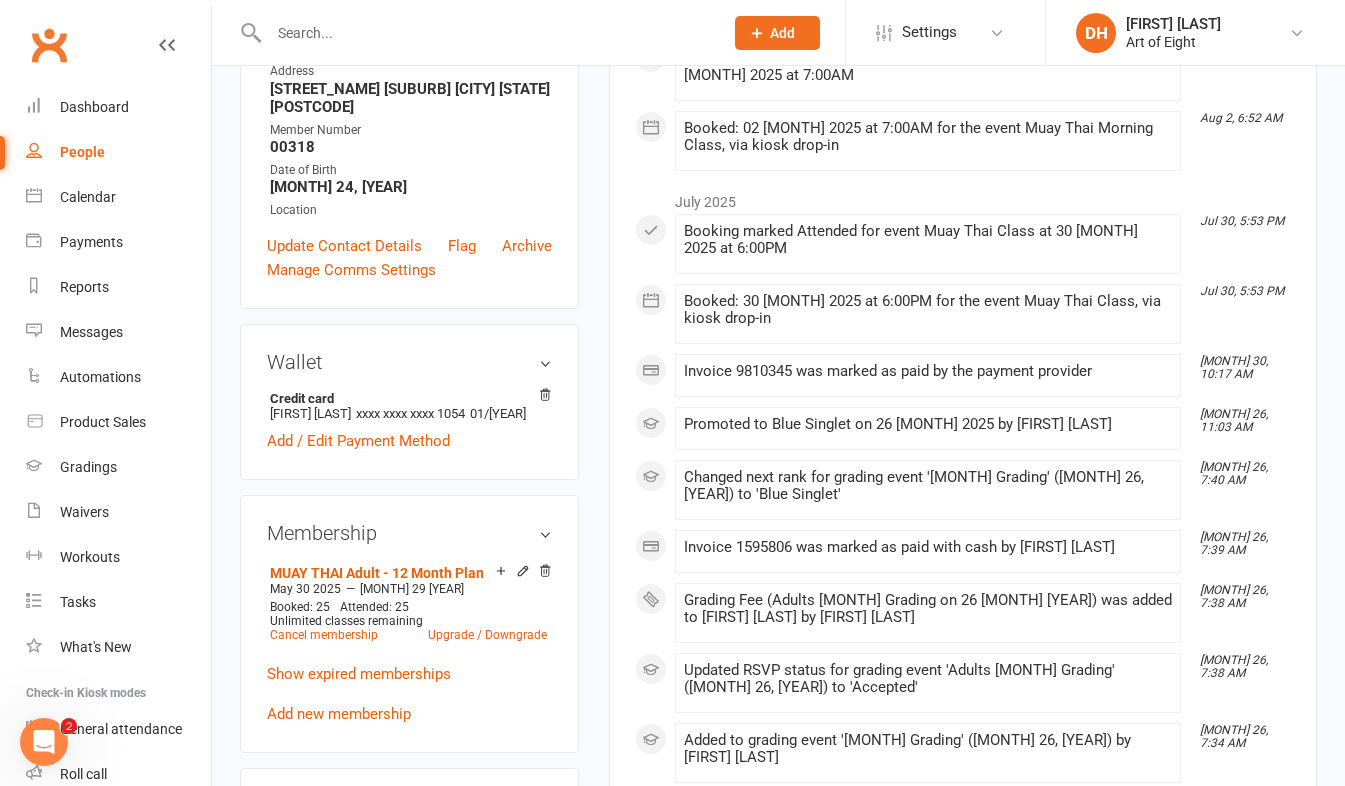 scroll, scrollTop: 400, scrollLeft: 0, axis: vertical 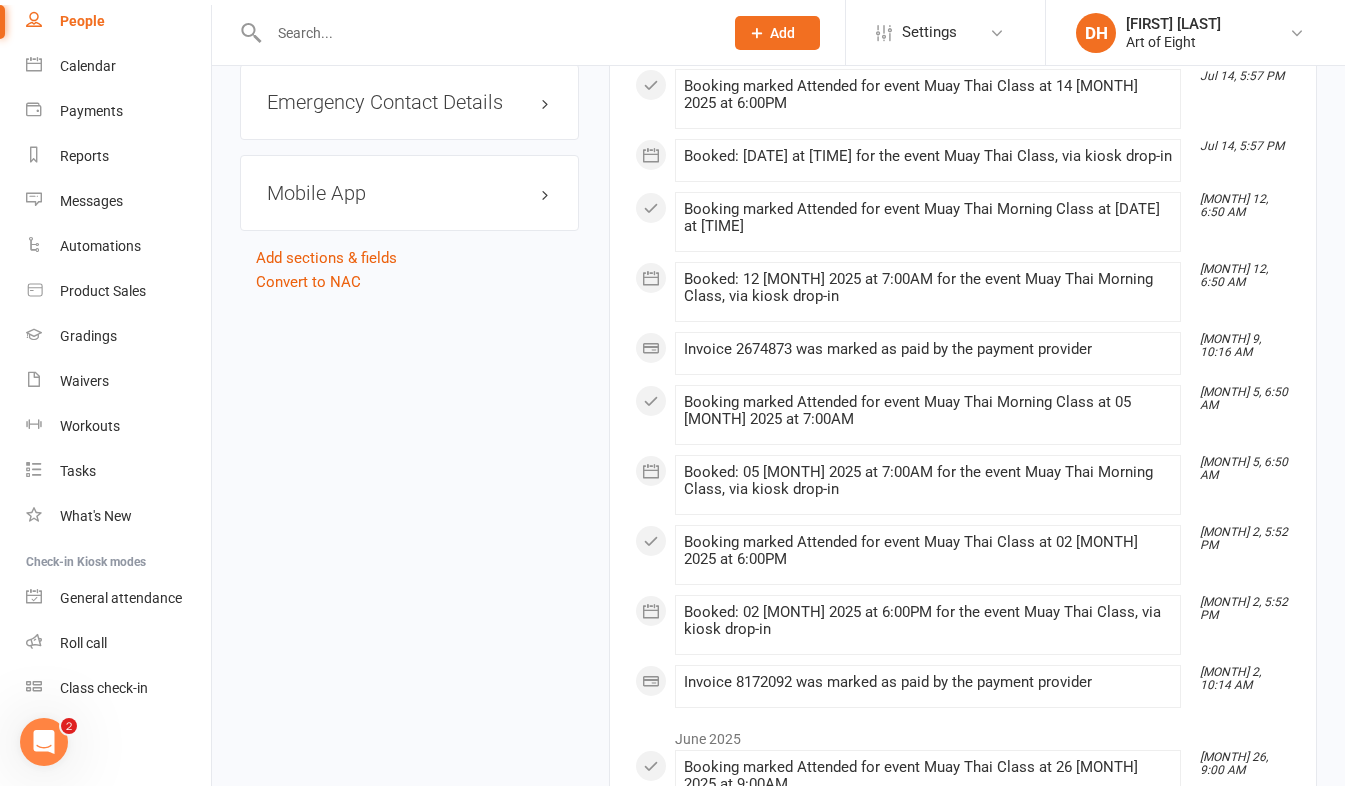 click on "Mobile App" at bounding box center [409, 193] 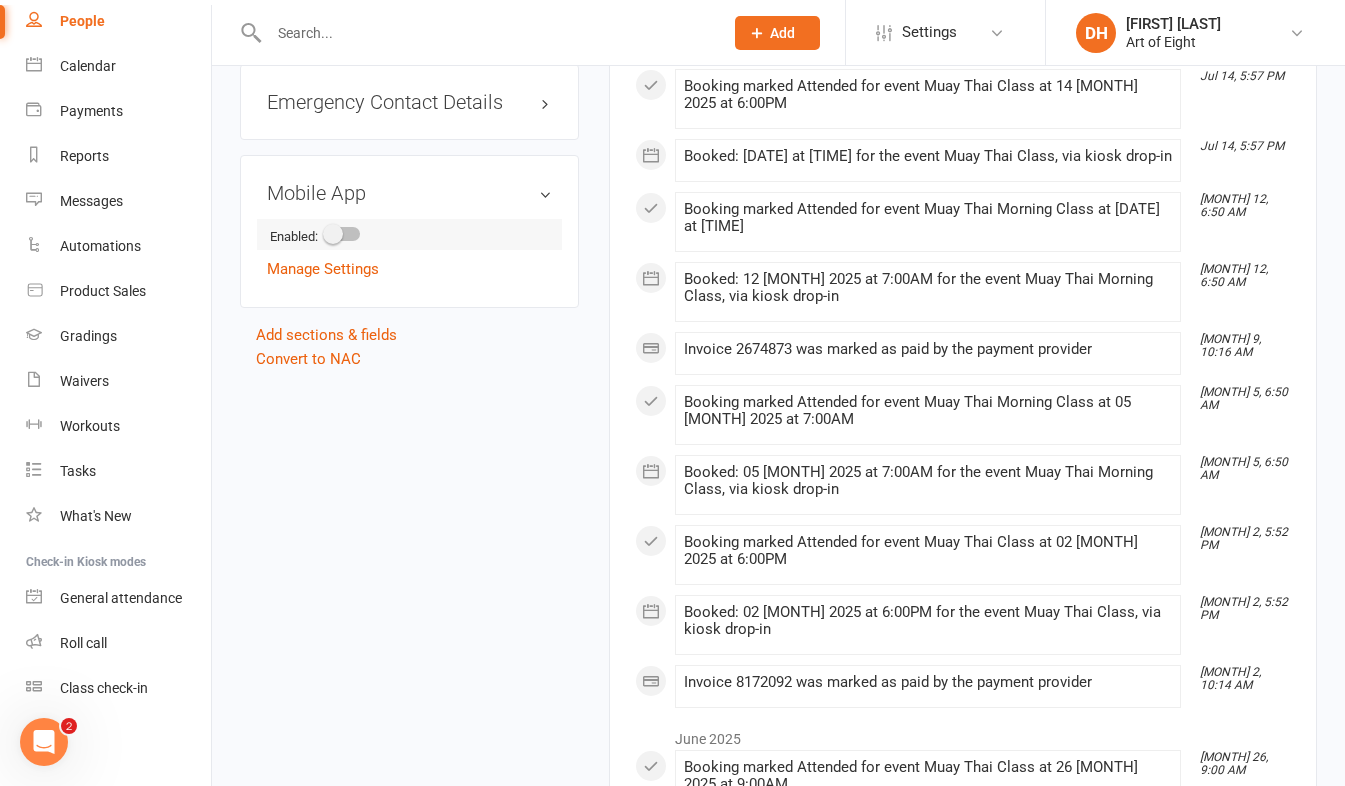click at bounding box center [343, 234] 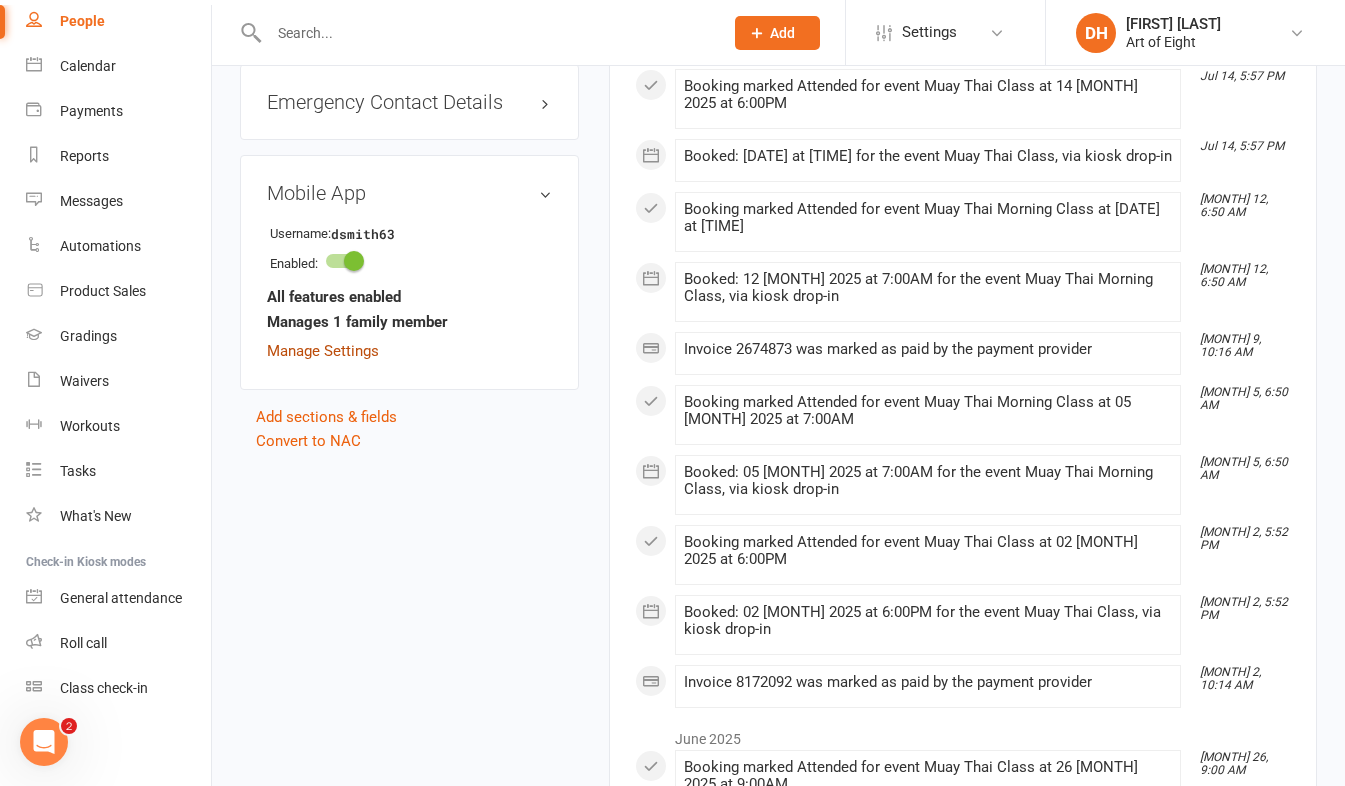 click on "Manage Settings" at bounding box center [323, 351] 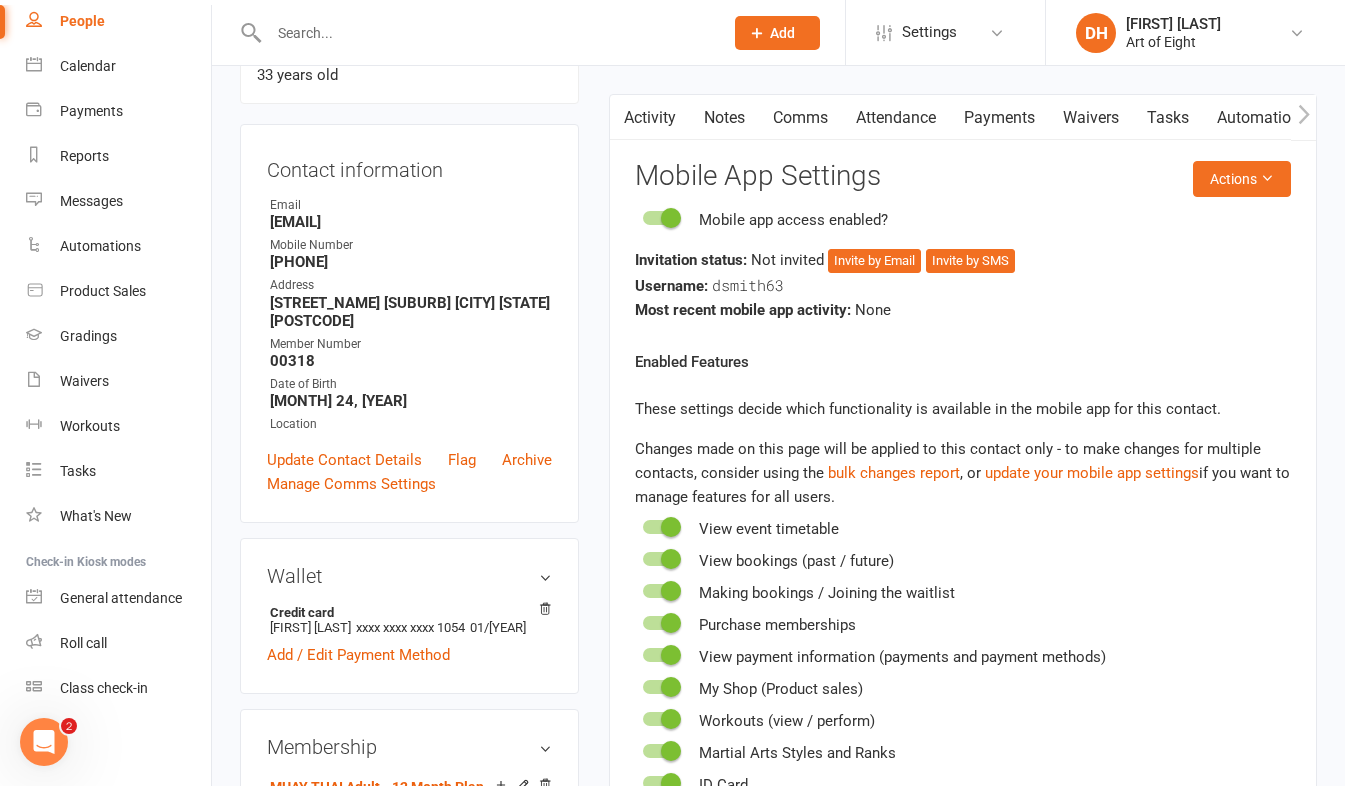scroll, scrollTop: 171, scrollLeft: 0, axis: vertical 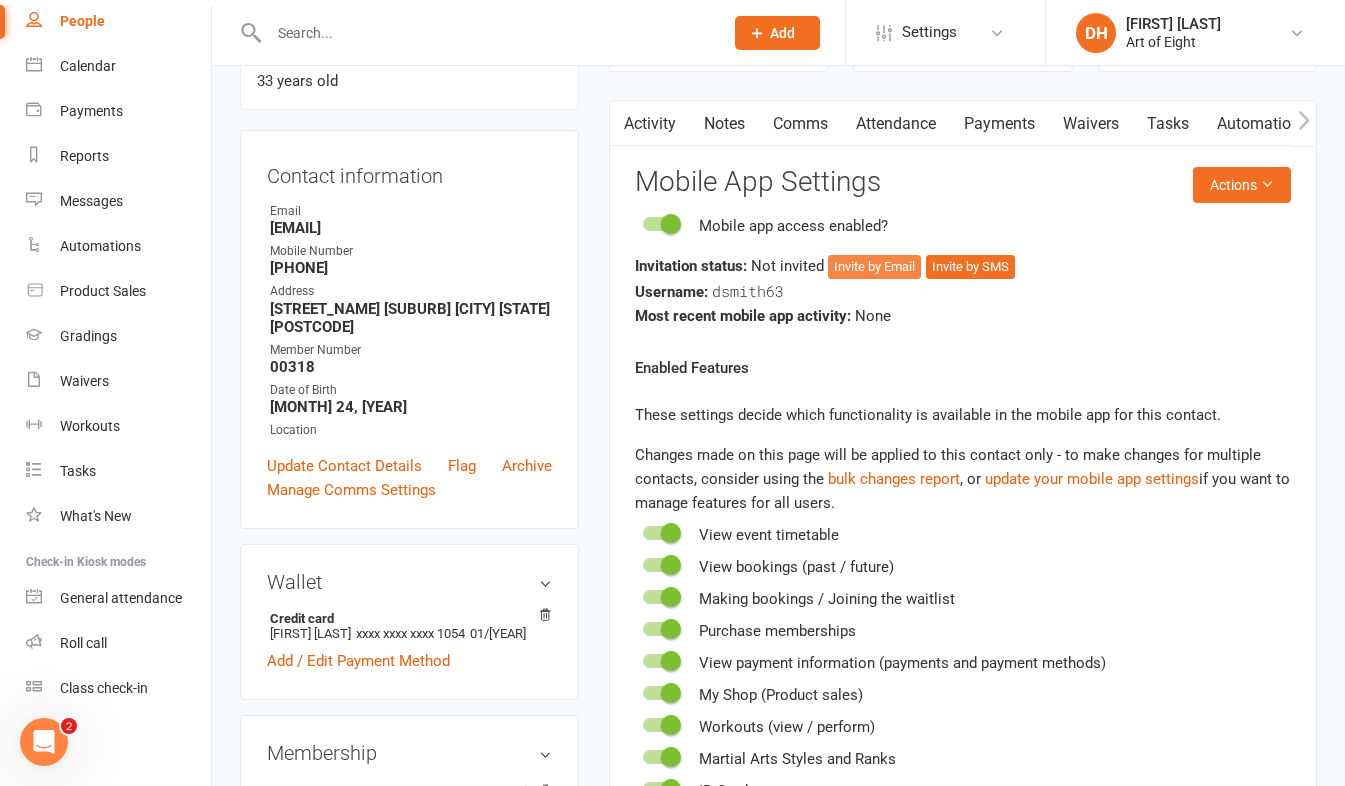 click on "Invite by Email" at bounding box center (874, 267) 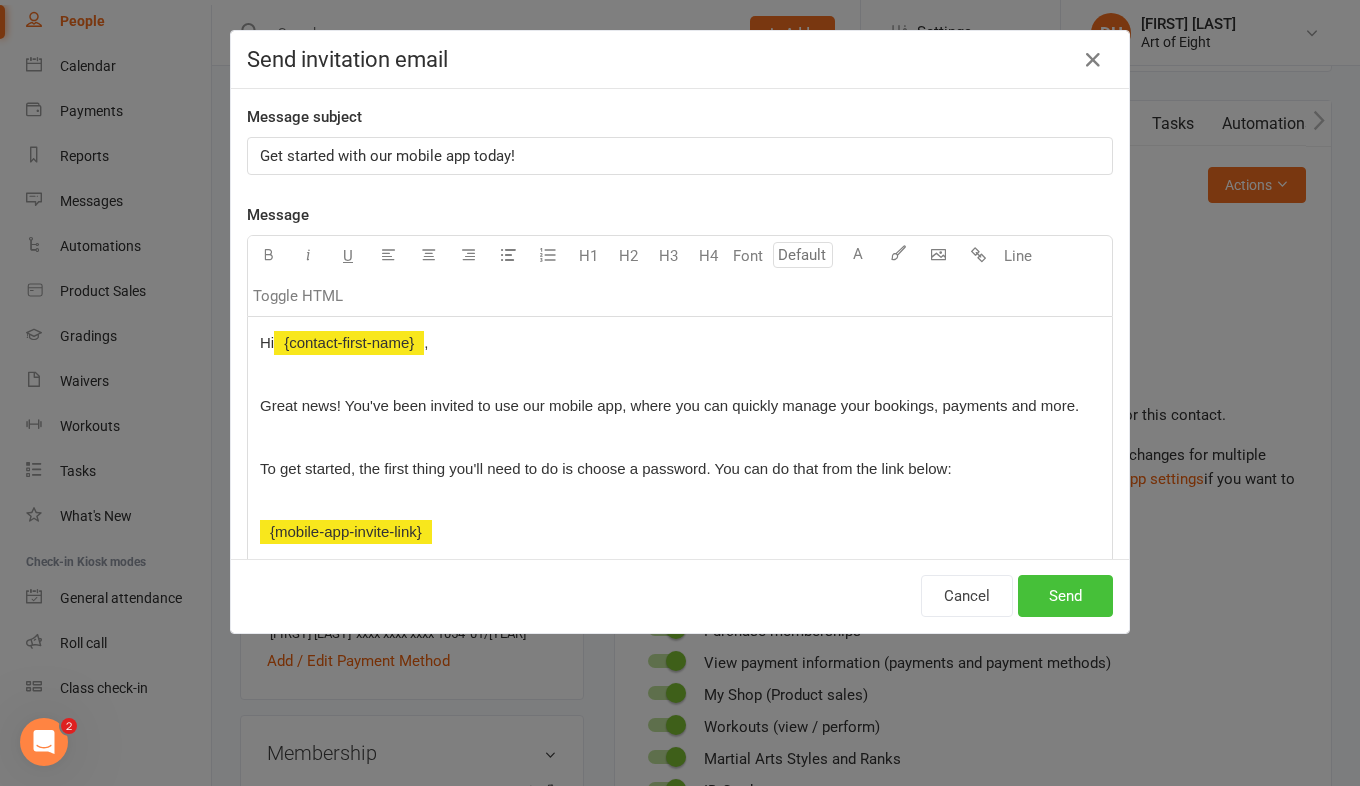 click on "Send" at bounding box center [1065, 596] 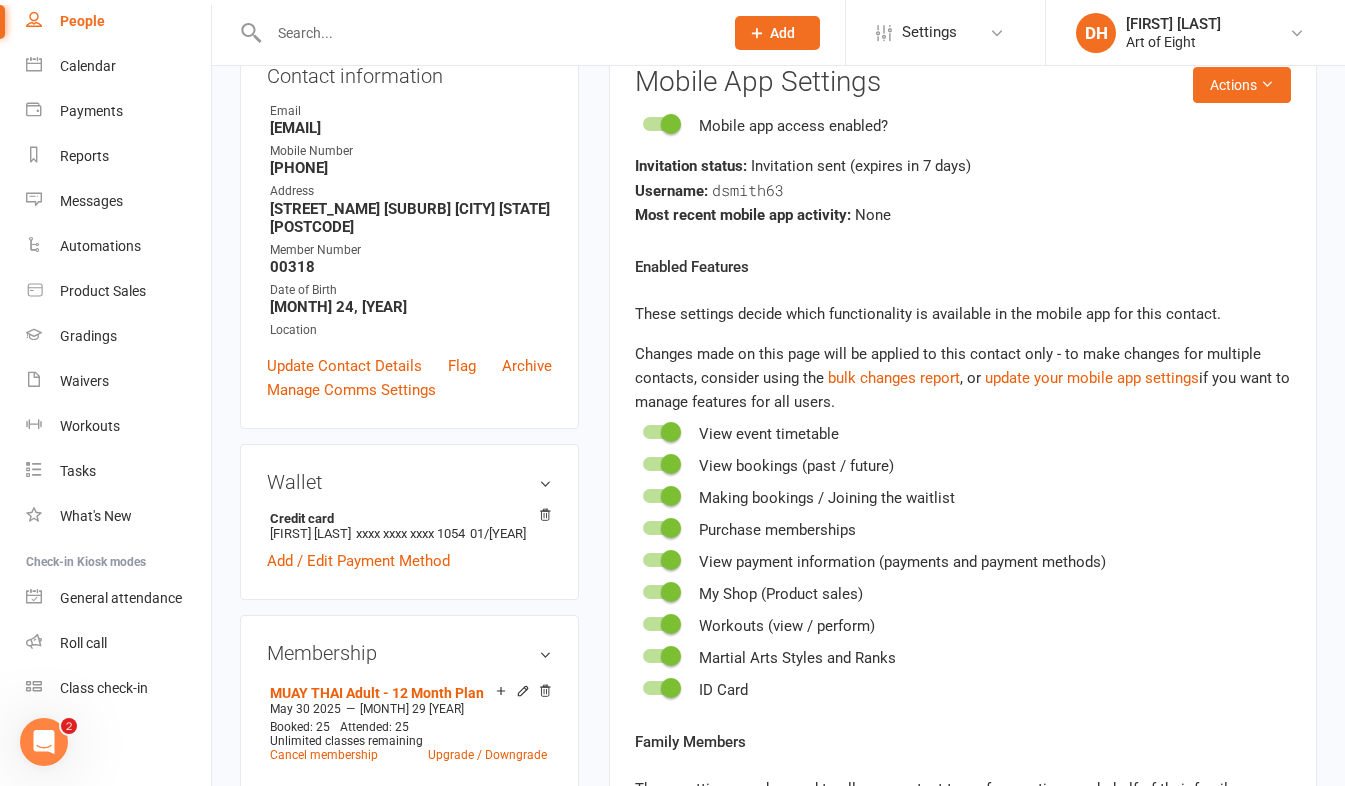 scroll, scrollTop: 0, scrollLeft: 0, axis: both 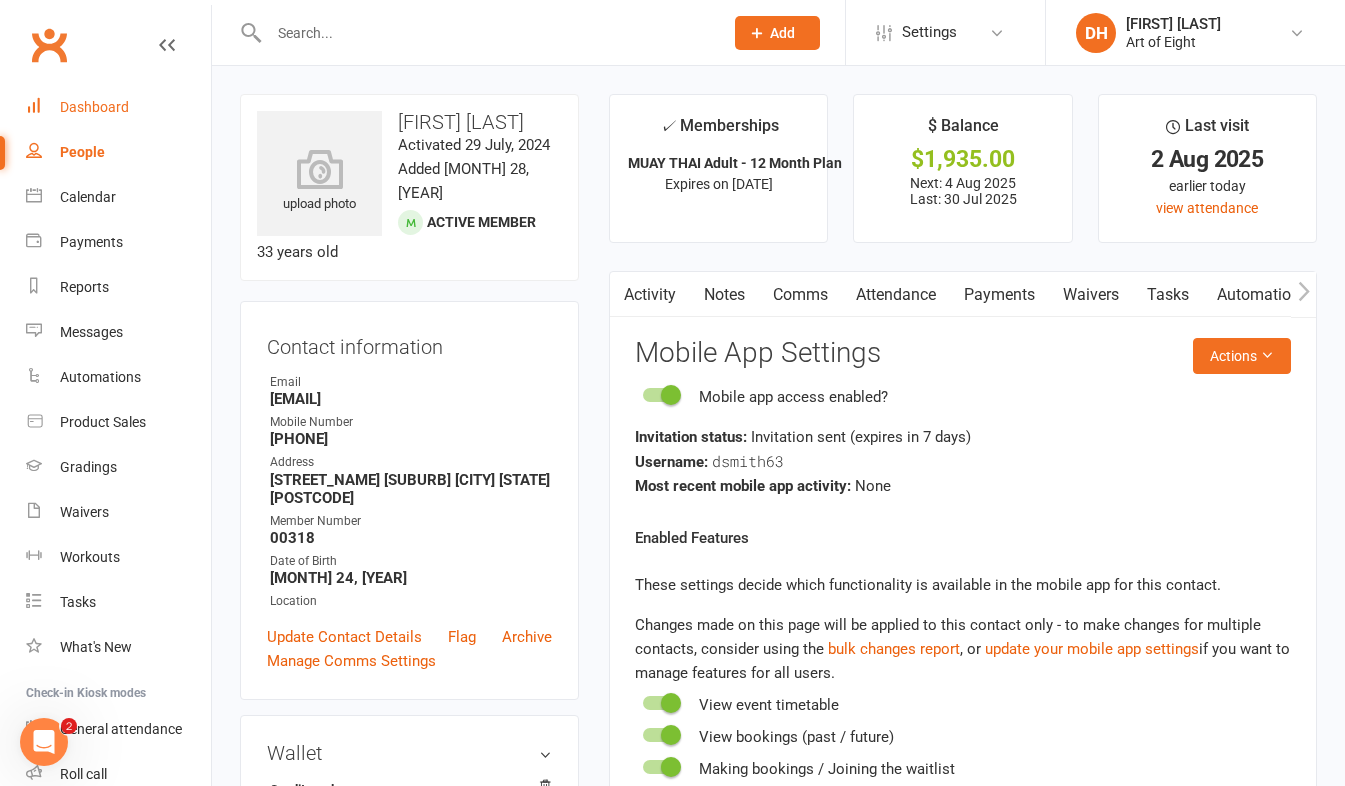 click on "Dashboard" at bounding box center (94, 107) 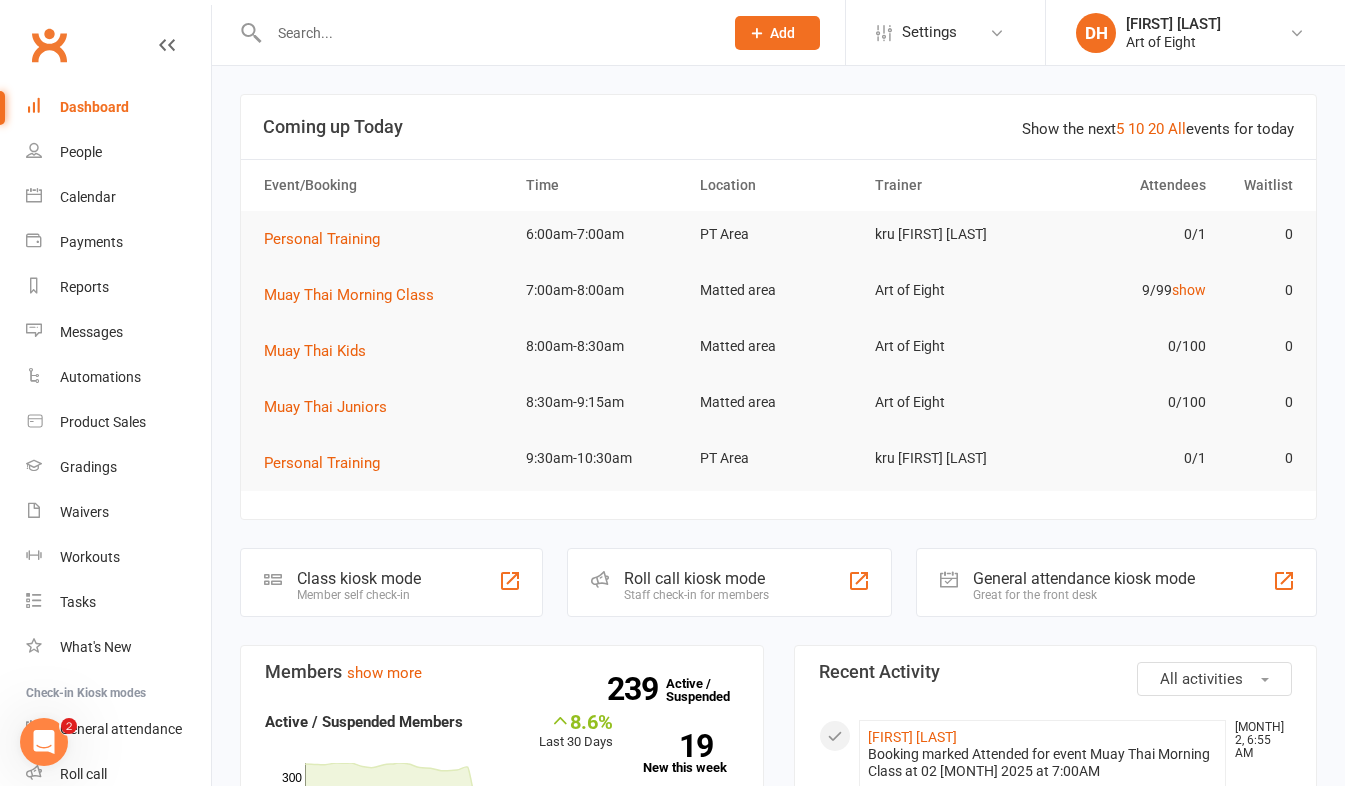 click on "Roll call kiosk mode" 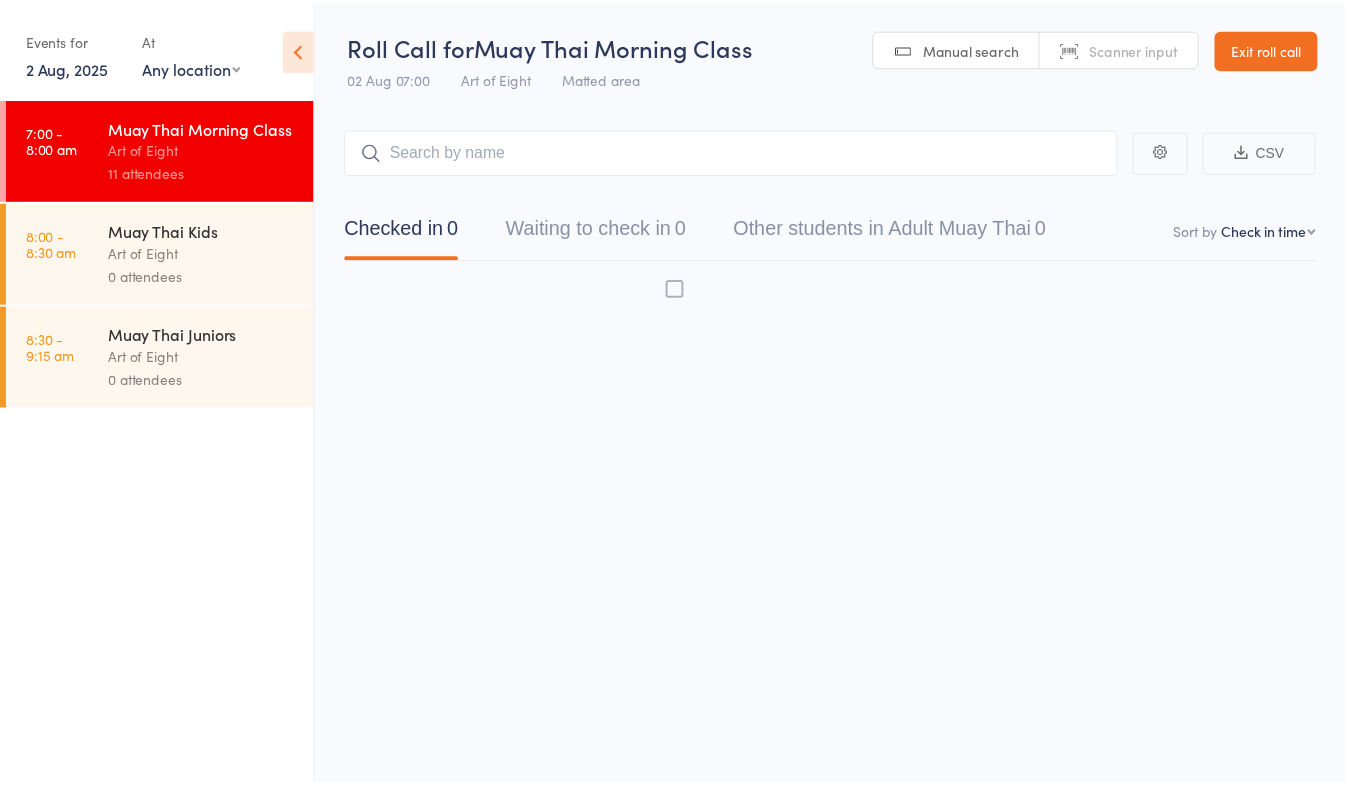 scroll, scrollTop: 0, scrollLeft: 0, axis: both 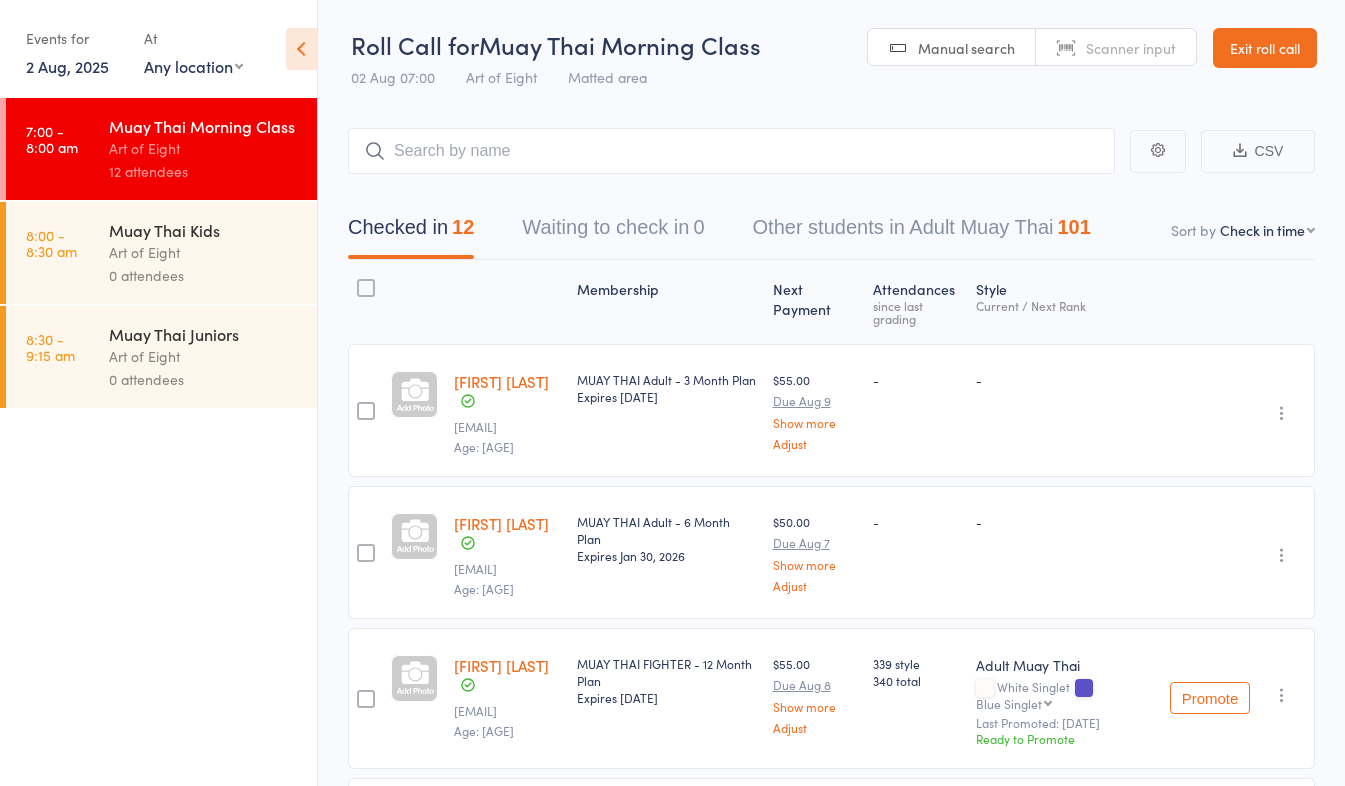 click on "Exit roll call" at bounding box center [1265, 48] 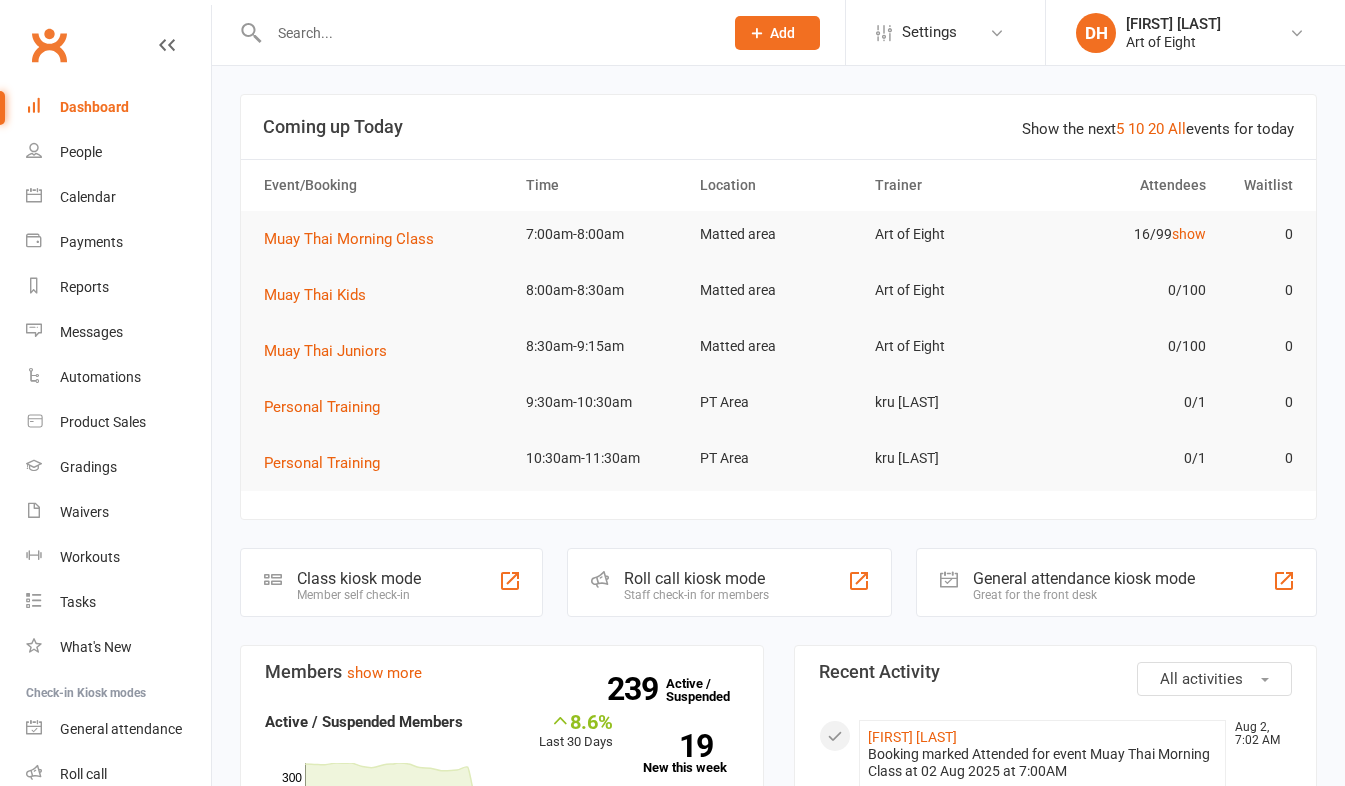scroll, scrollTop: 0, scrollLeft: 0, axis: both 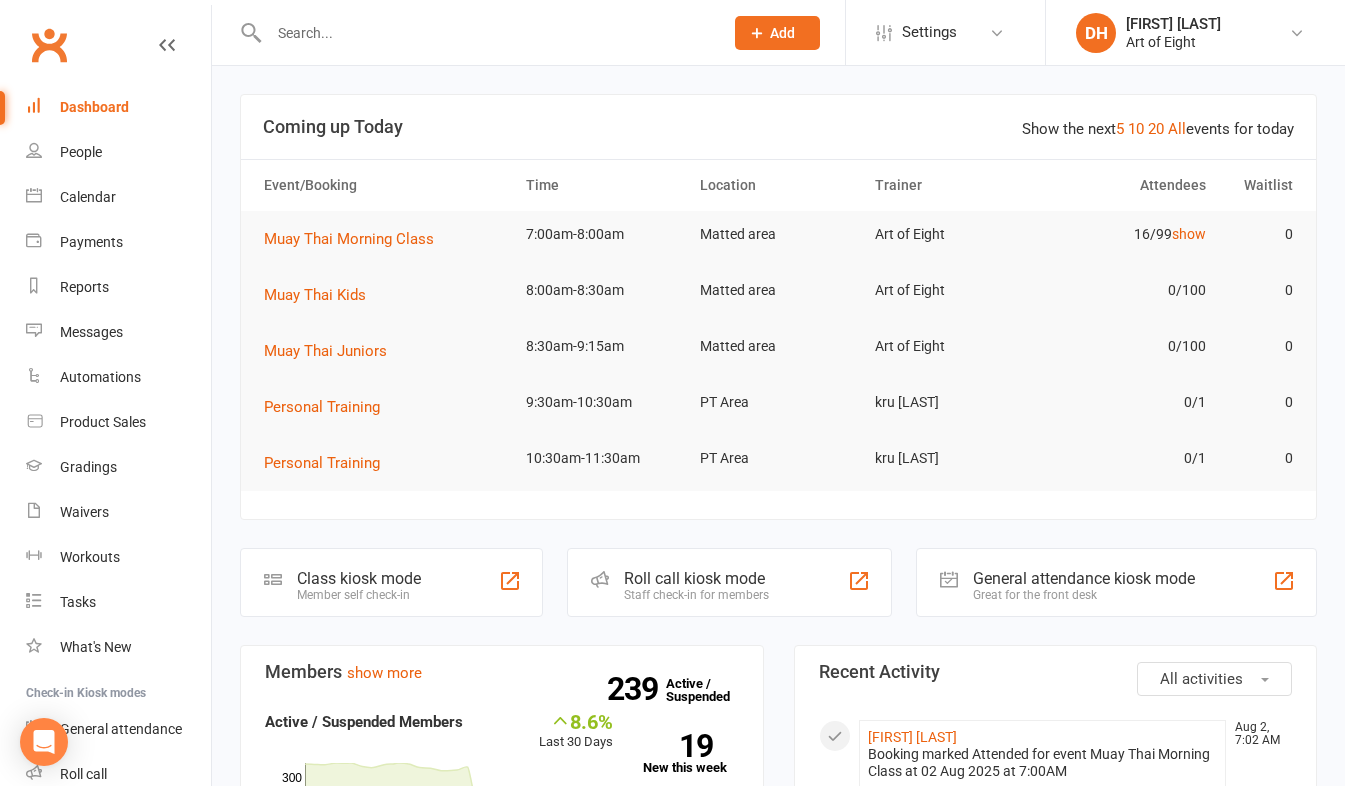 click at bounding box center [486, 33] 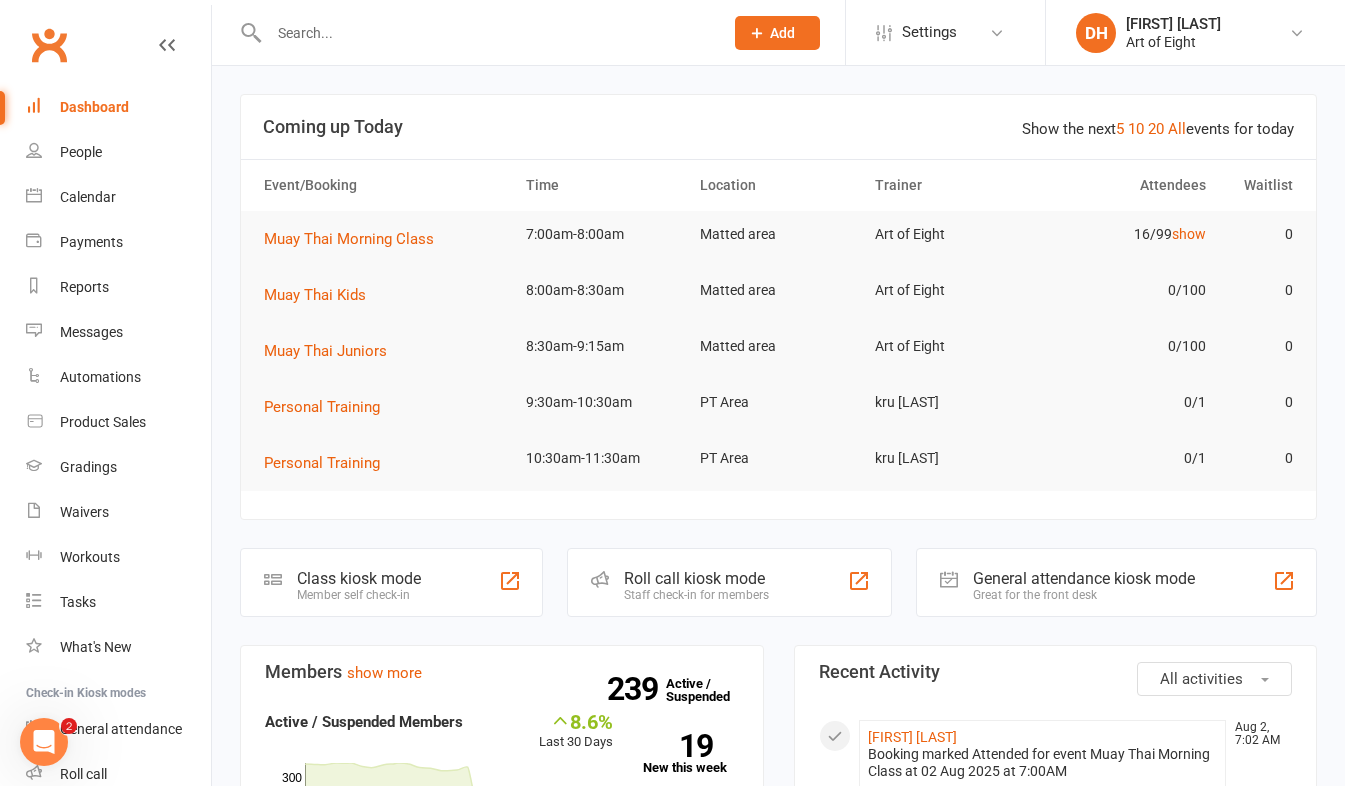 scroll, scrollTop: 0, scrollLeft: 0, axis: both 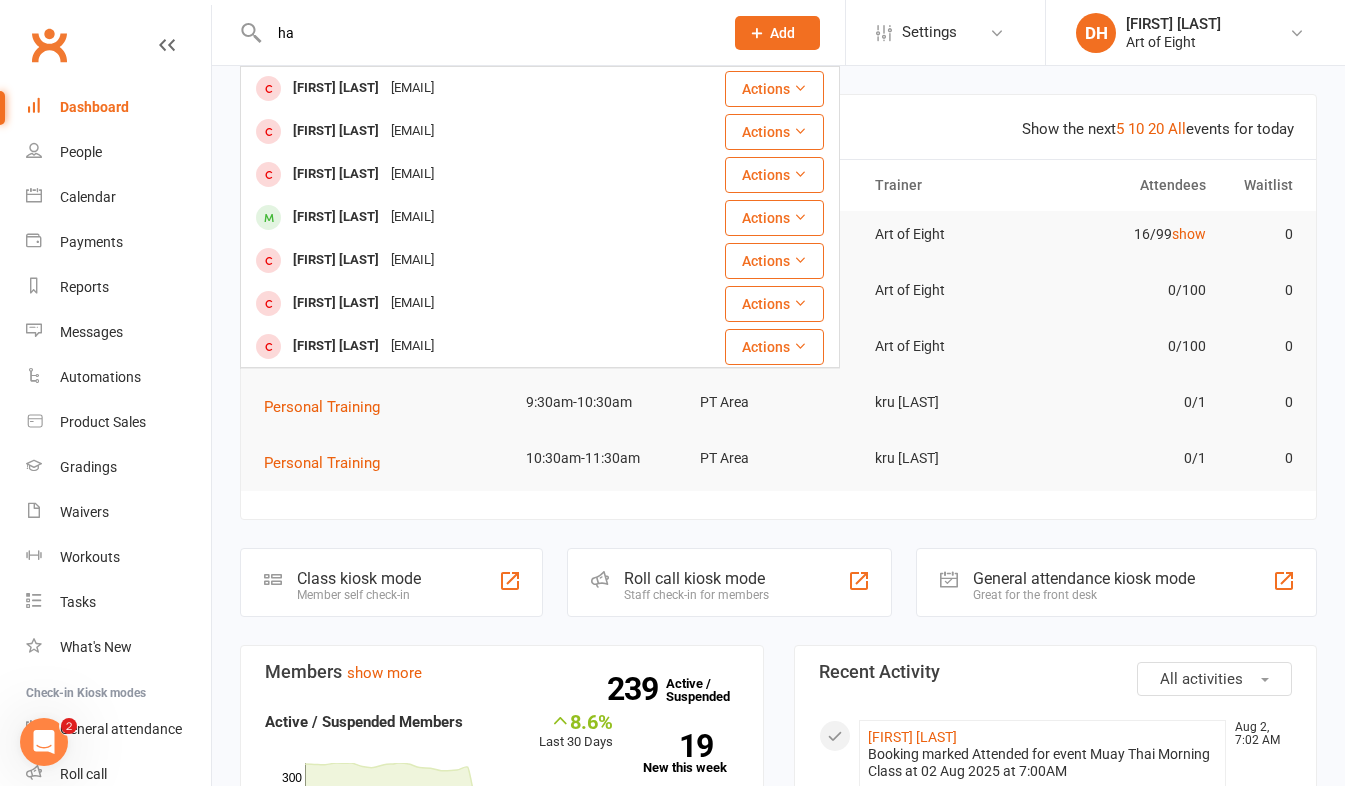 type on "h" 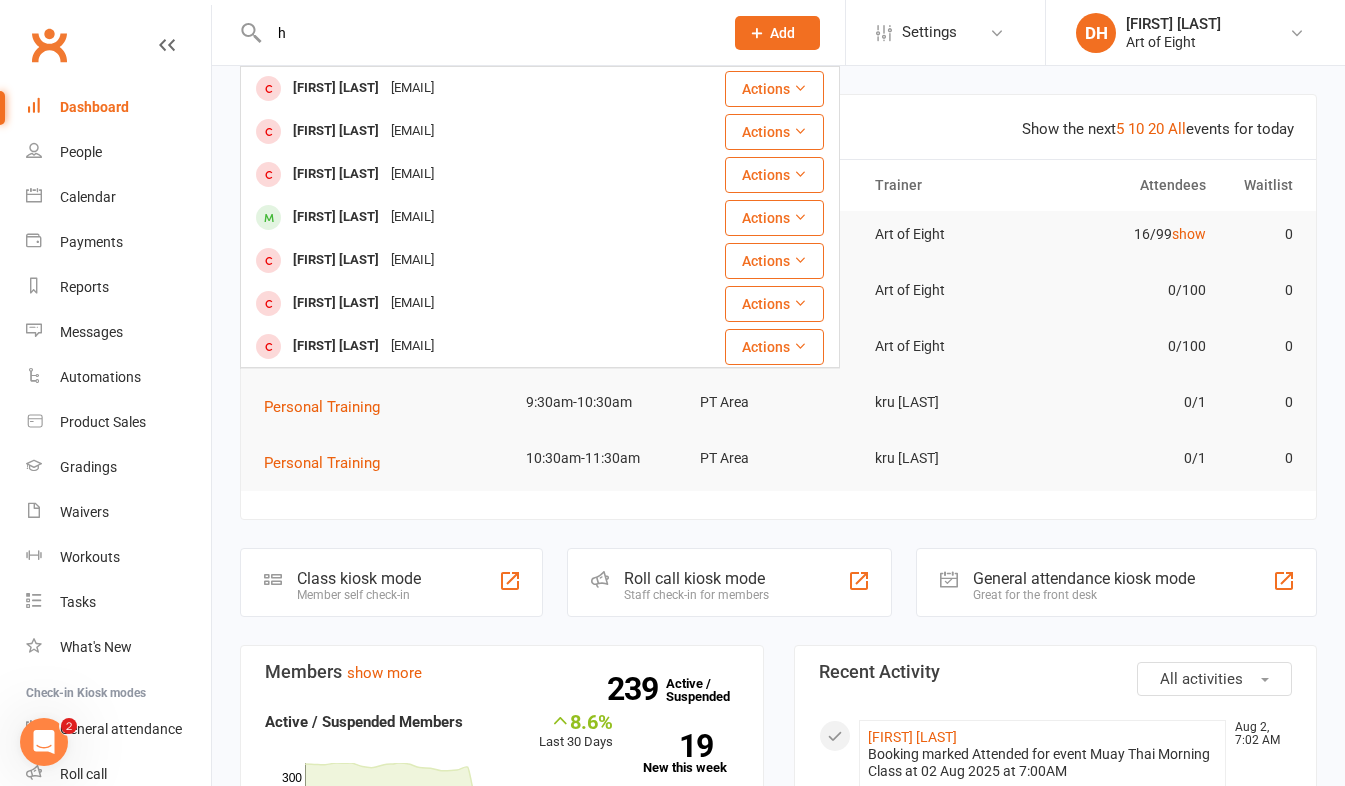 type 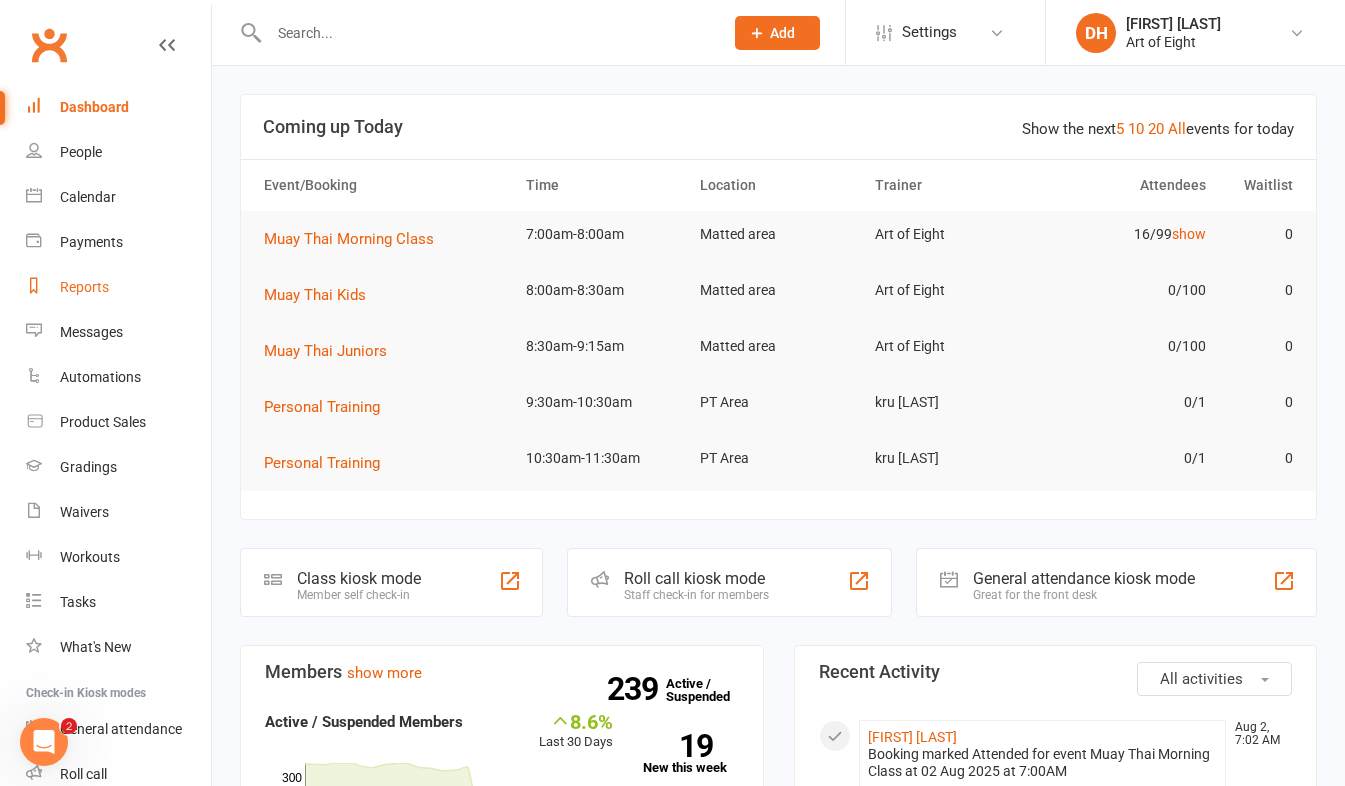 click on "Reports" at bounding box center (84, 287) 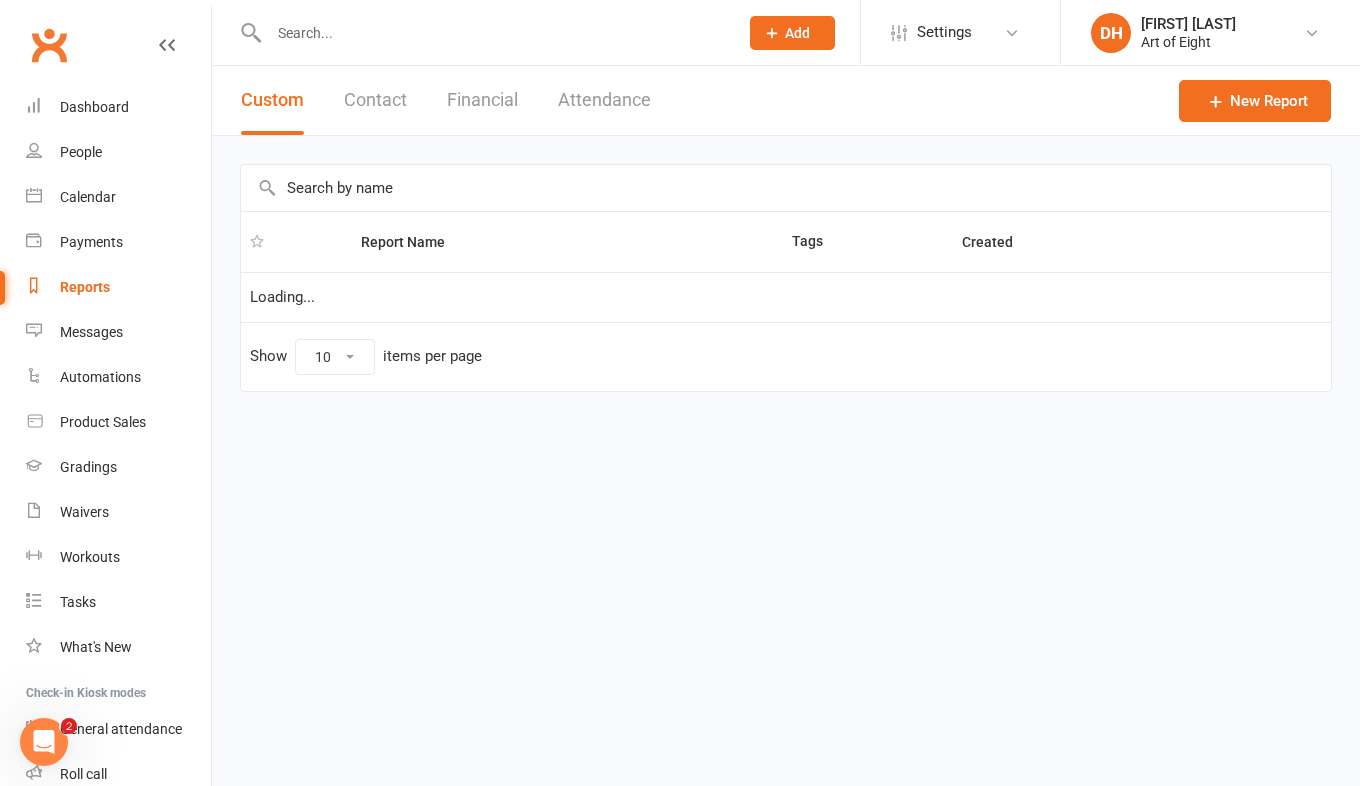 click on "Financial" at bounding box center (482, 100) 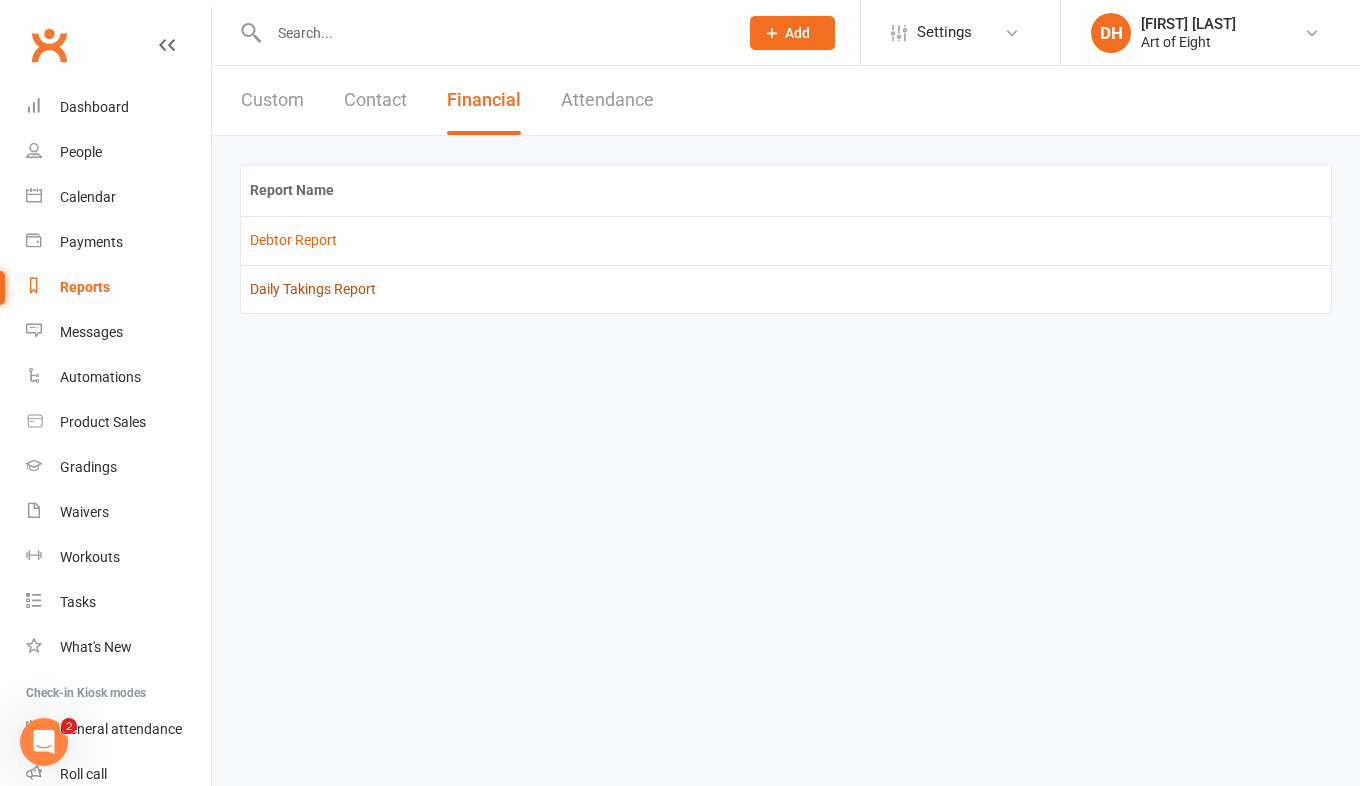 click on "Daily Takings Report" at bounding box center (313, 289) 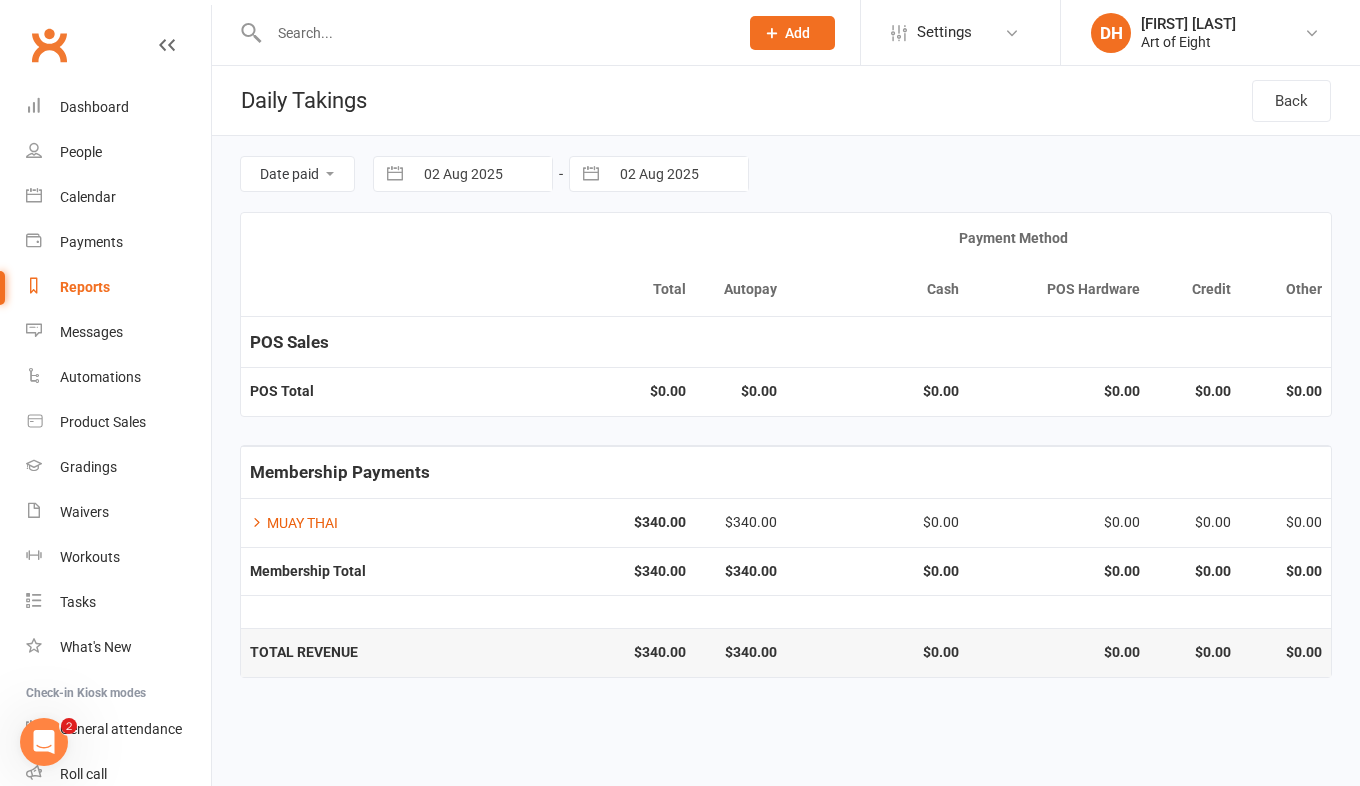 click at bounding box center [395, 174] 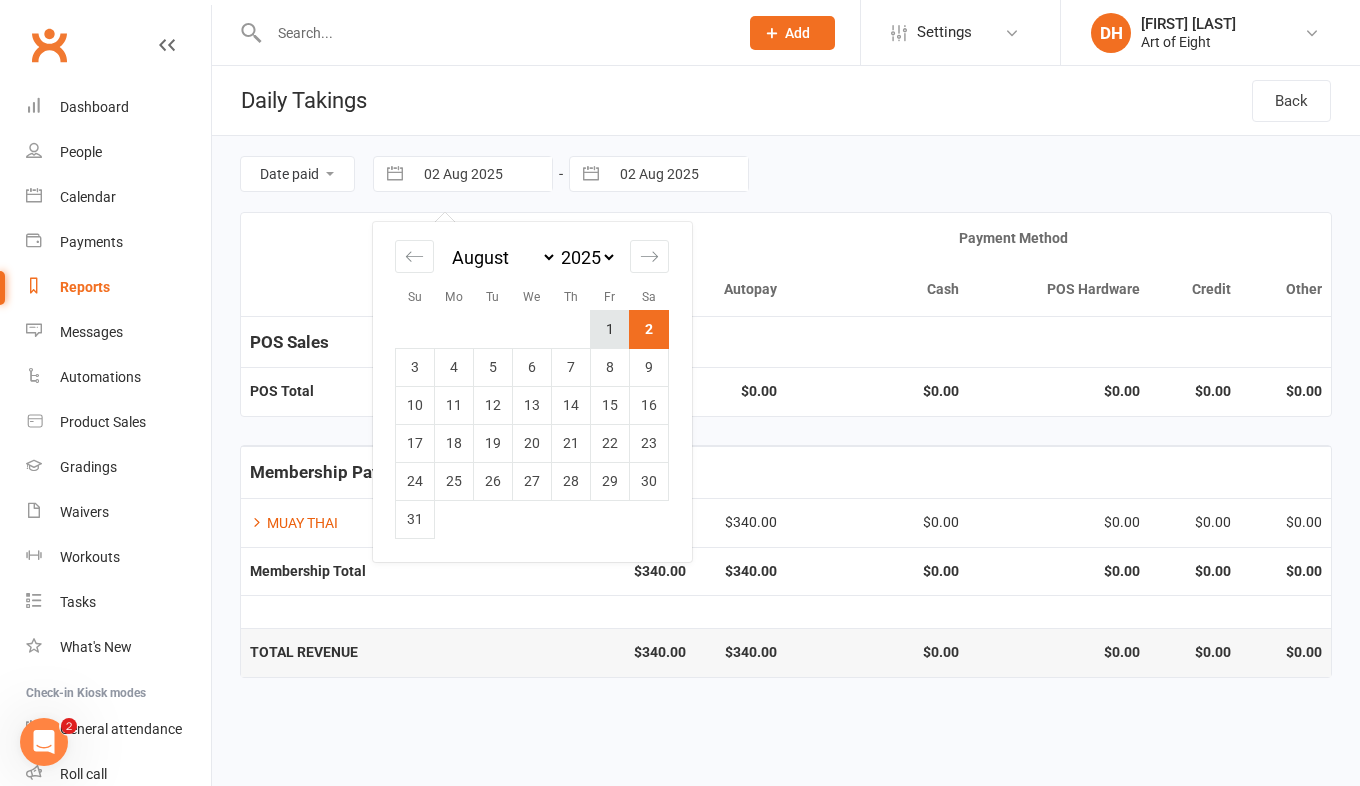 click on "1" at bounding box center [610, 329] 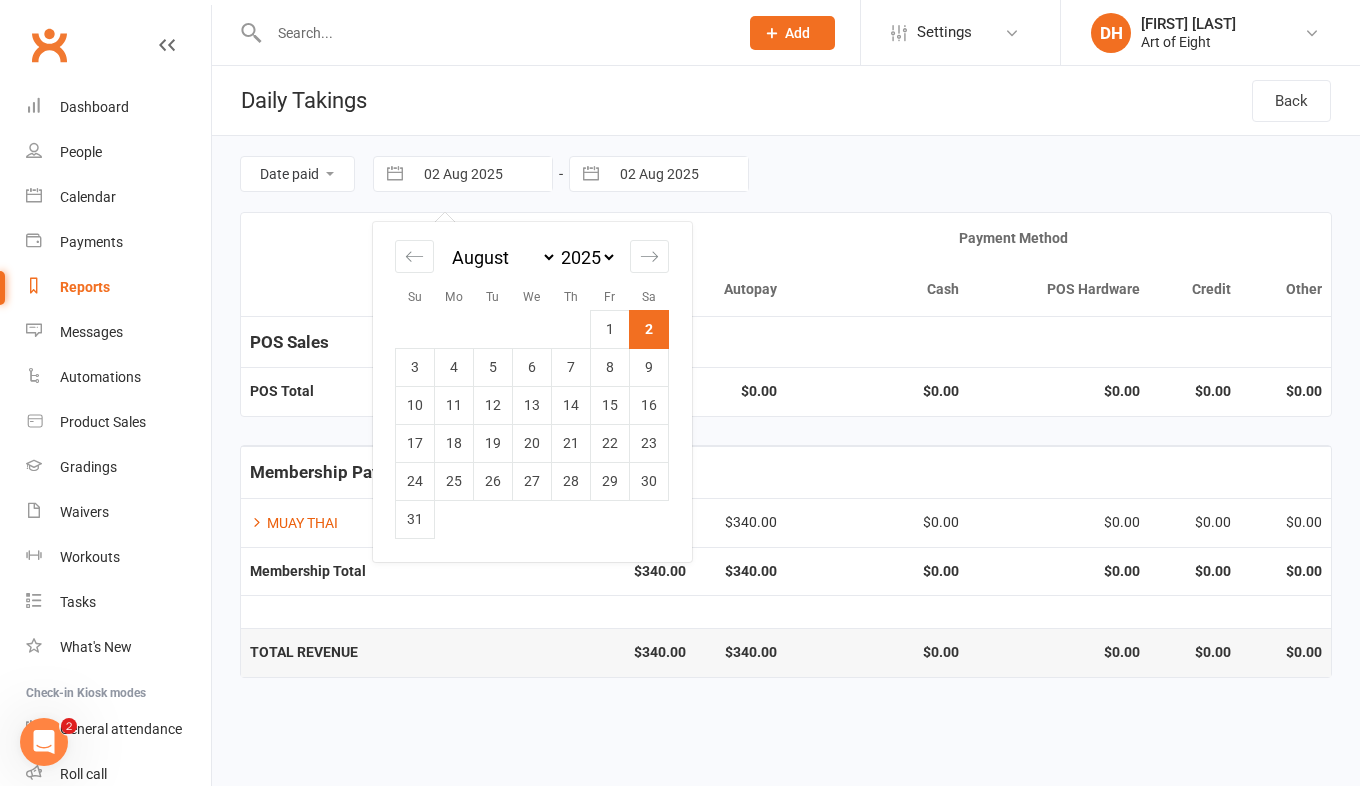 type on "01 Aug 2025" 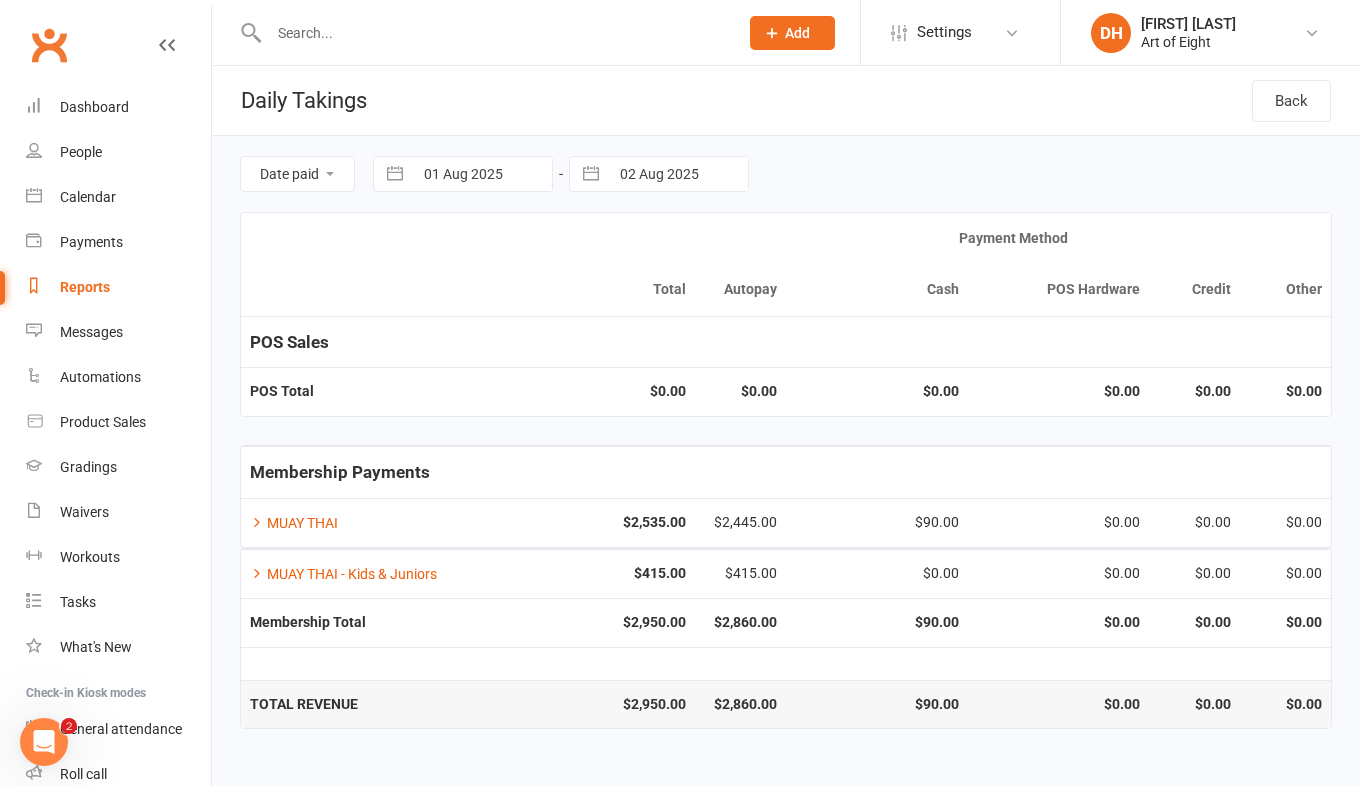 click at bounding box center [591, 174] 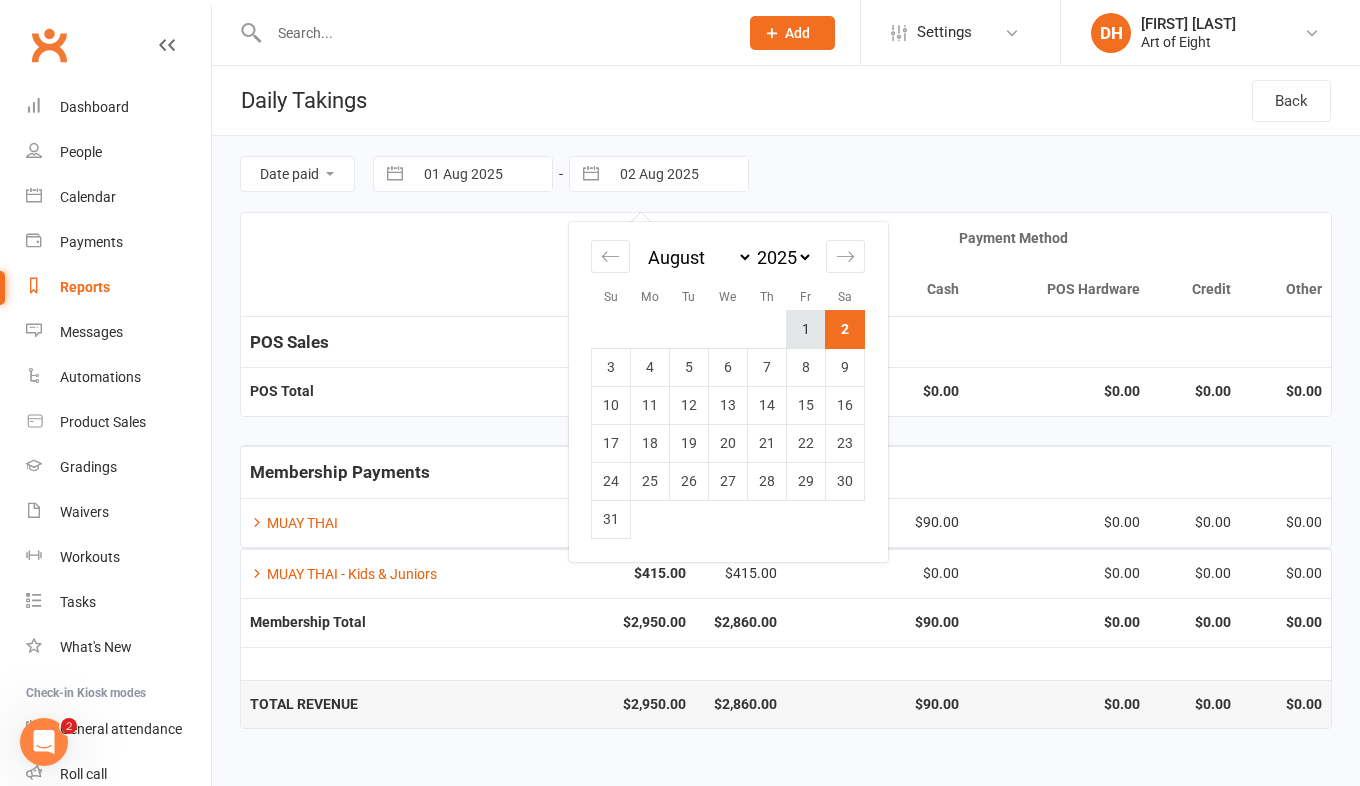 click on "1" at bounding box center (806, 329) 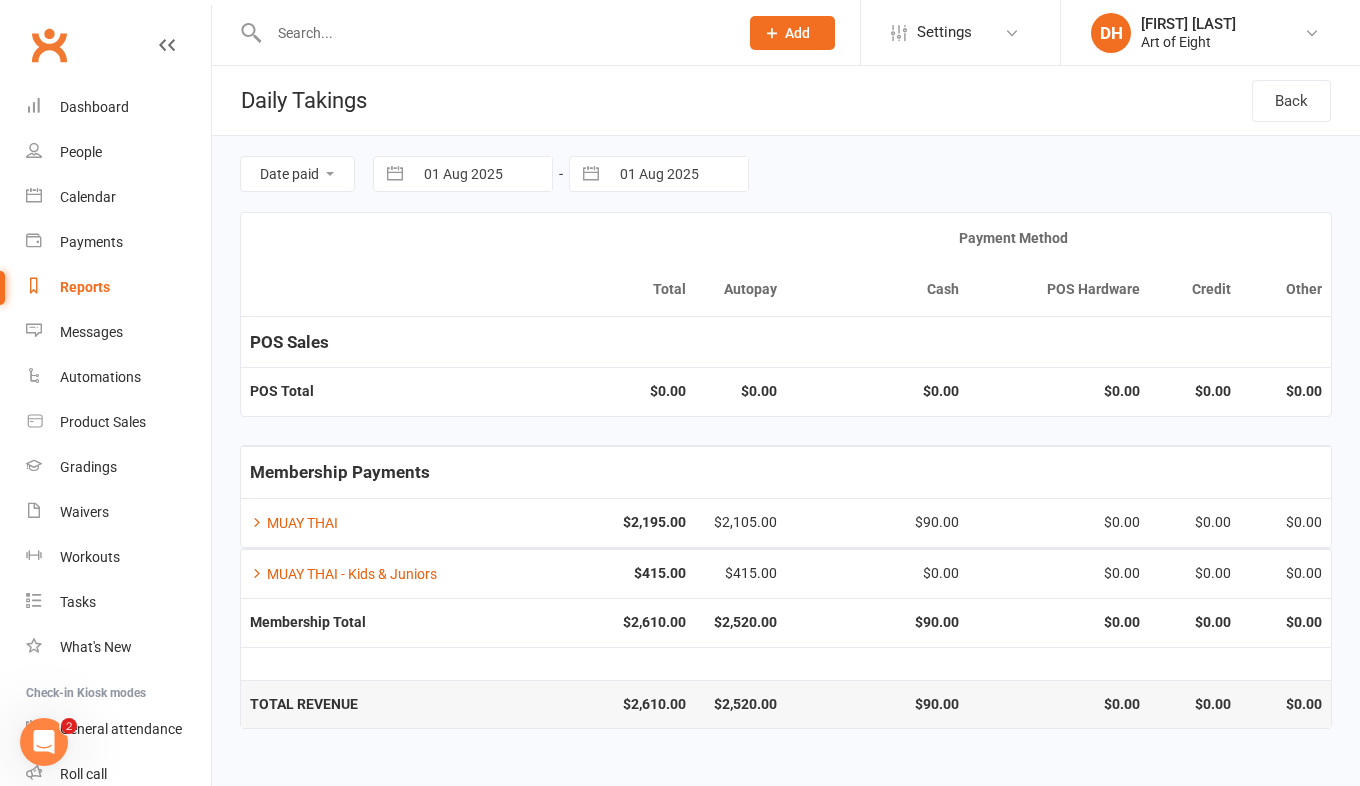 click at bounding box center (395, 174) 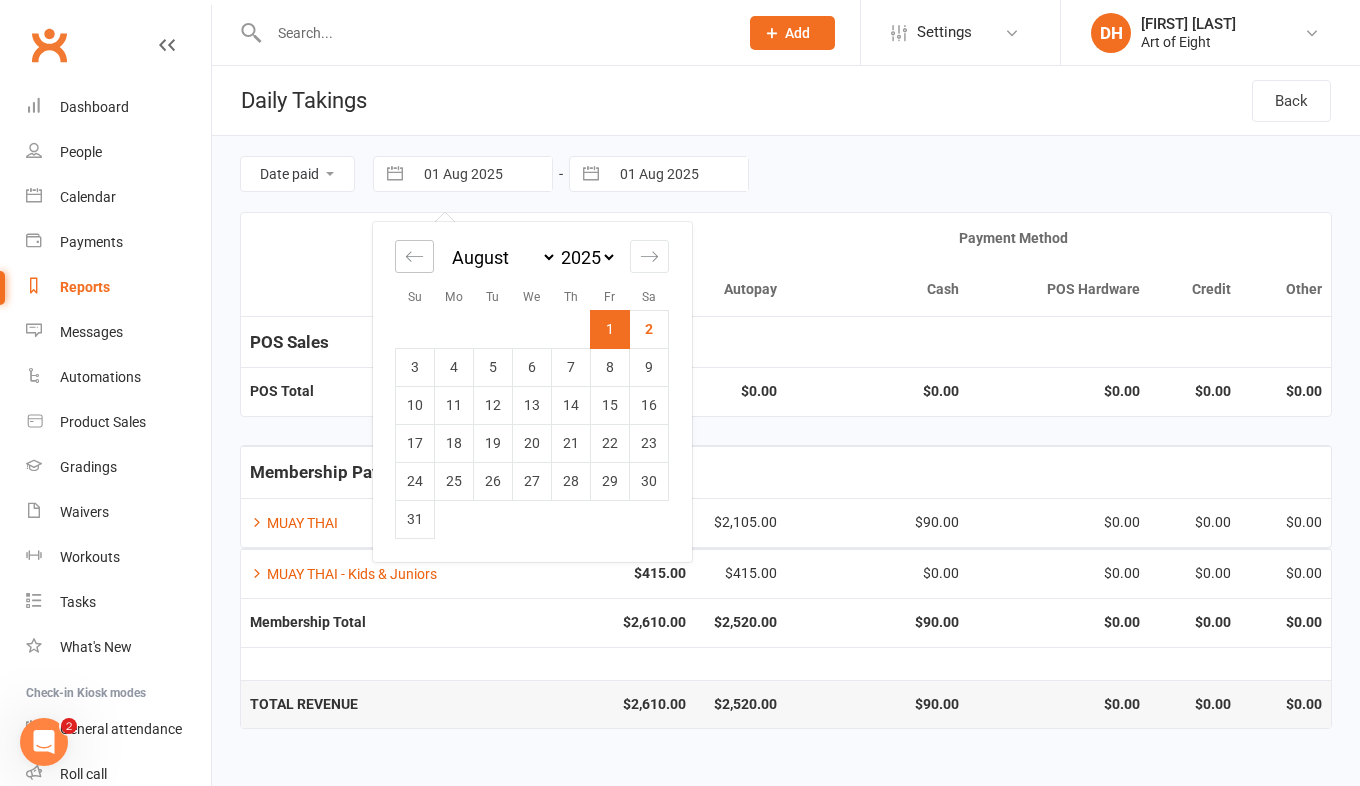 click 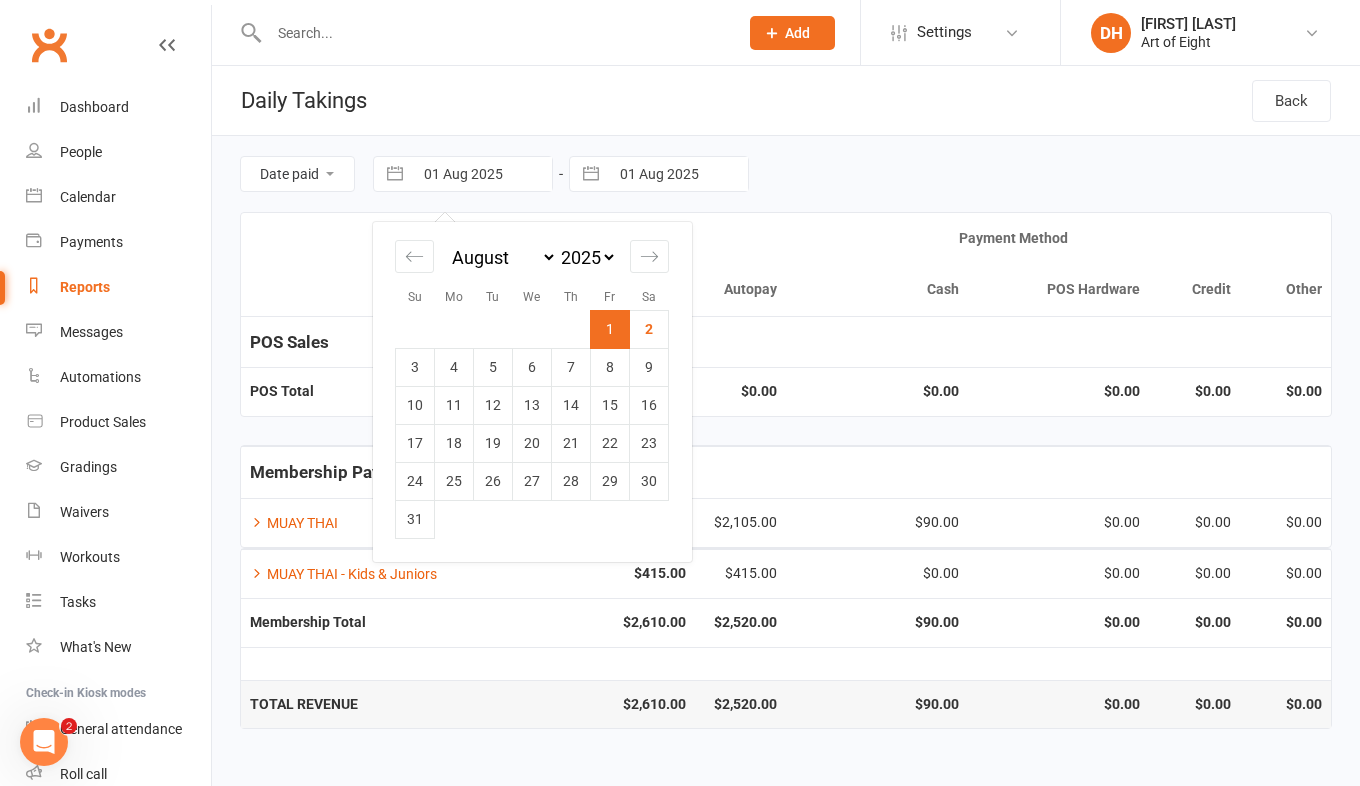 select on "5" 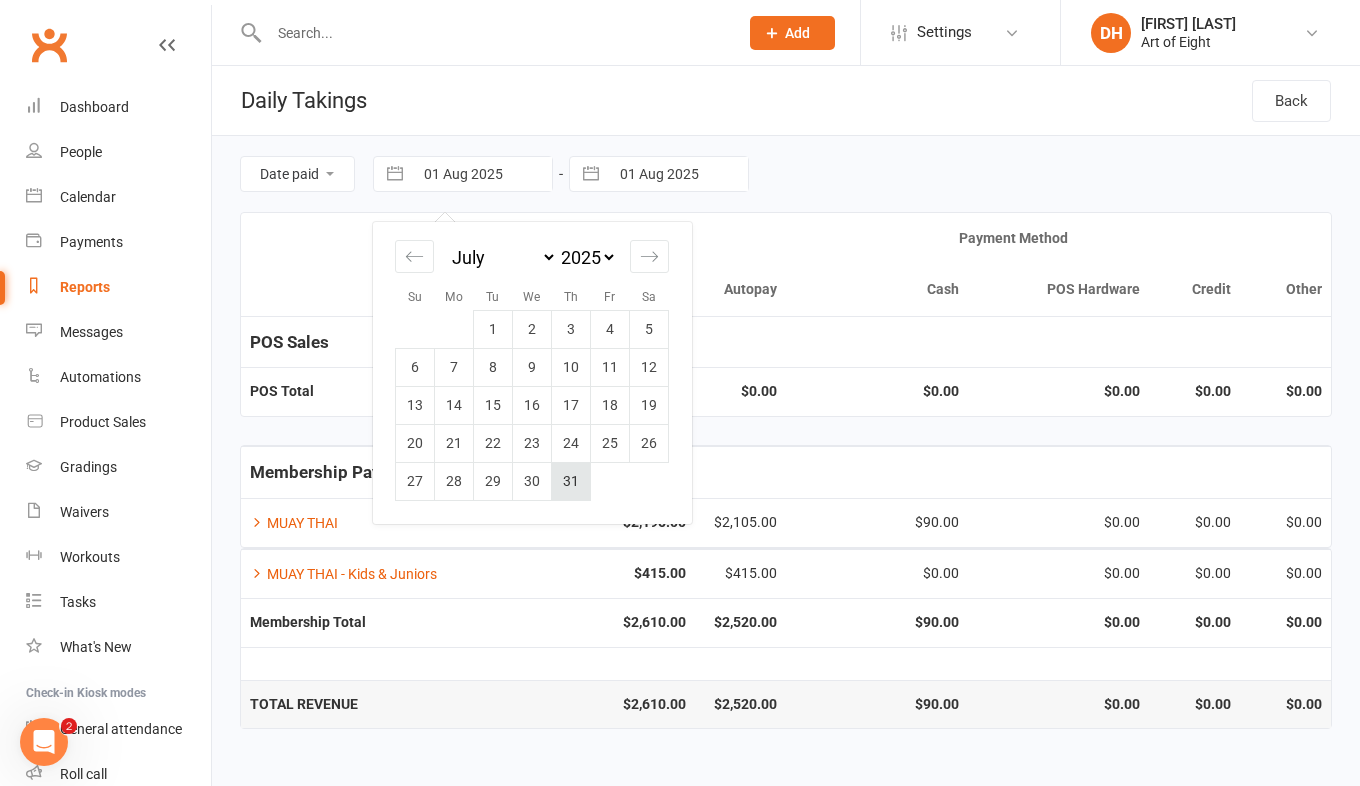 click on "31" at bounding box center [571, 481] 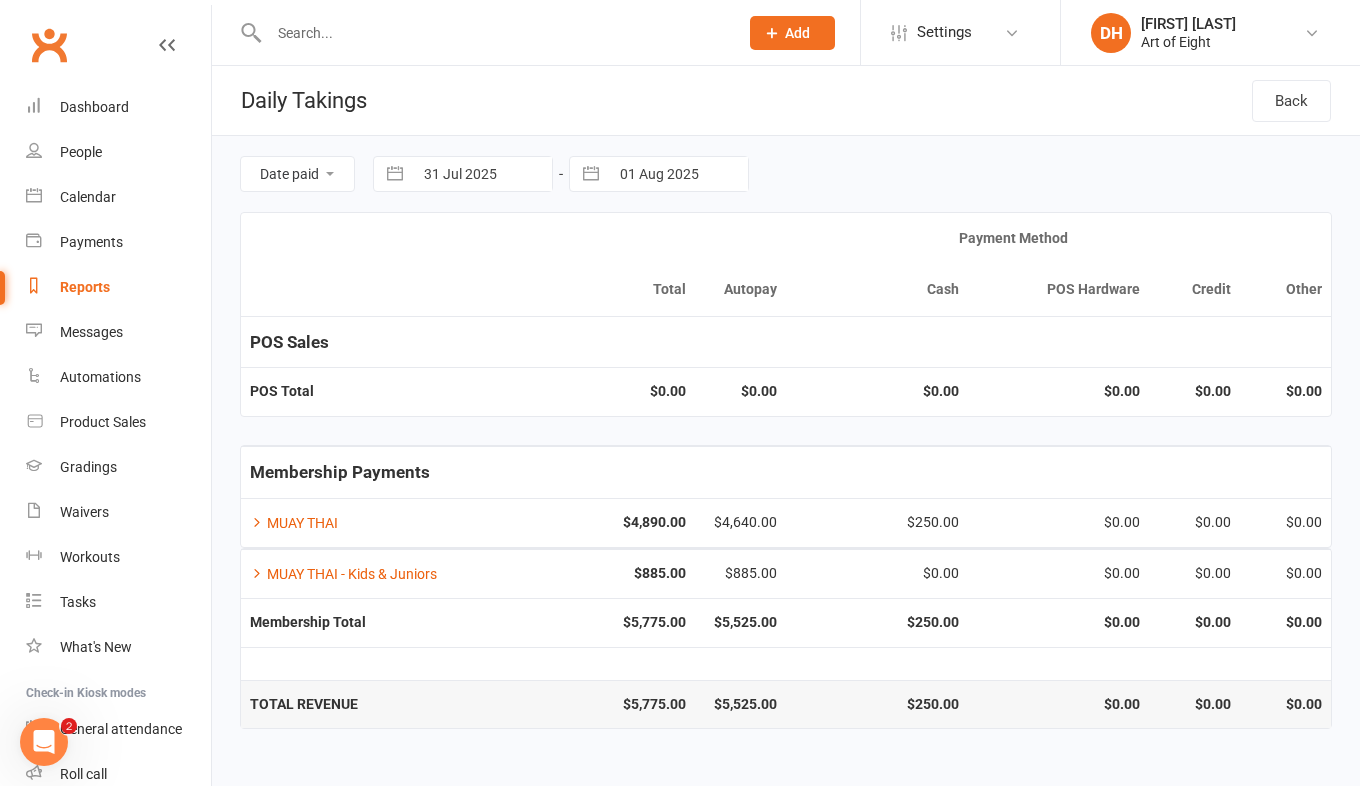click at bounding box center (591, 174) 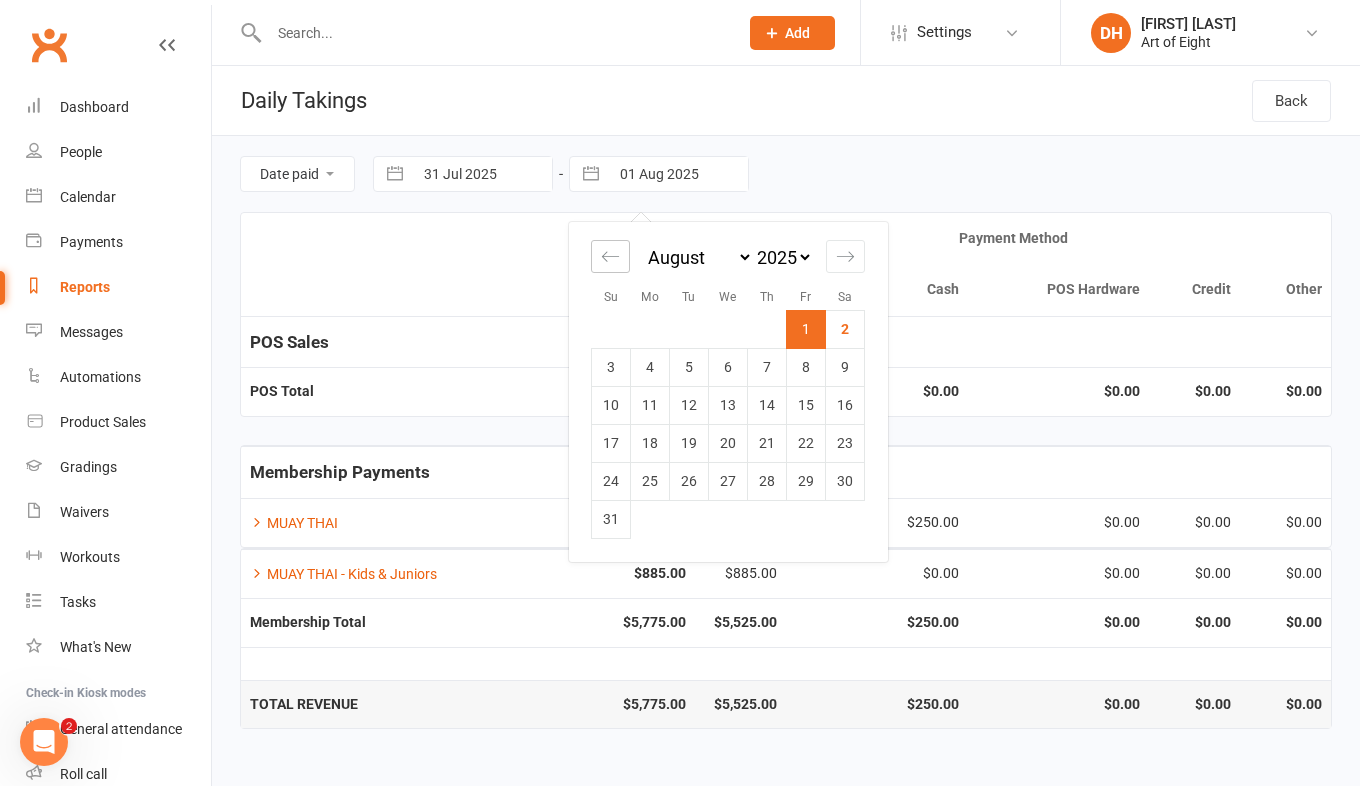 click 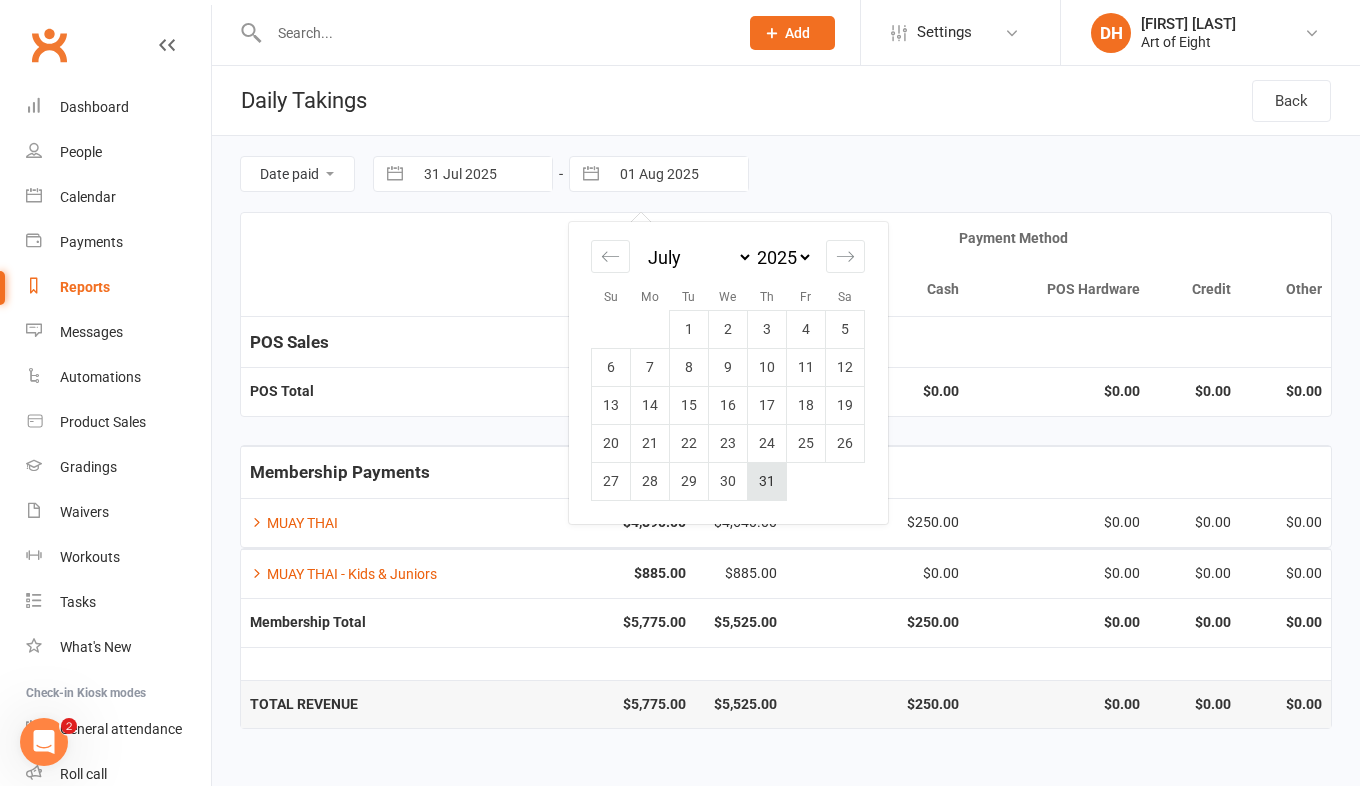 click on "31" at bounding box center (767, 481) 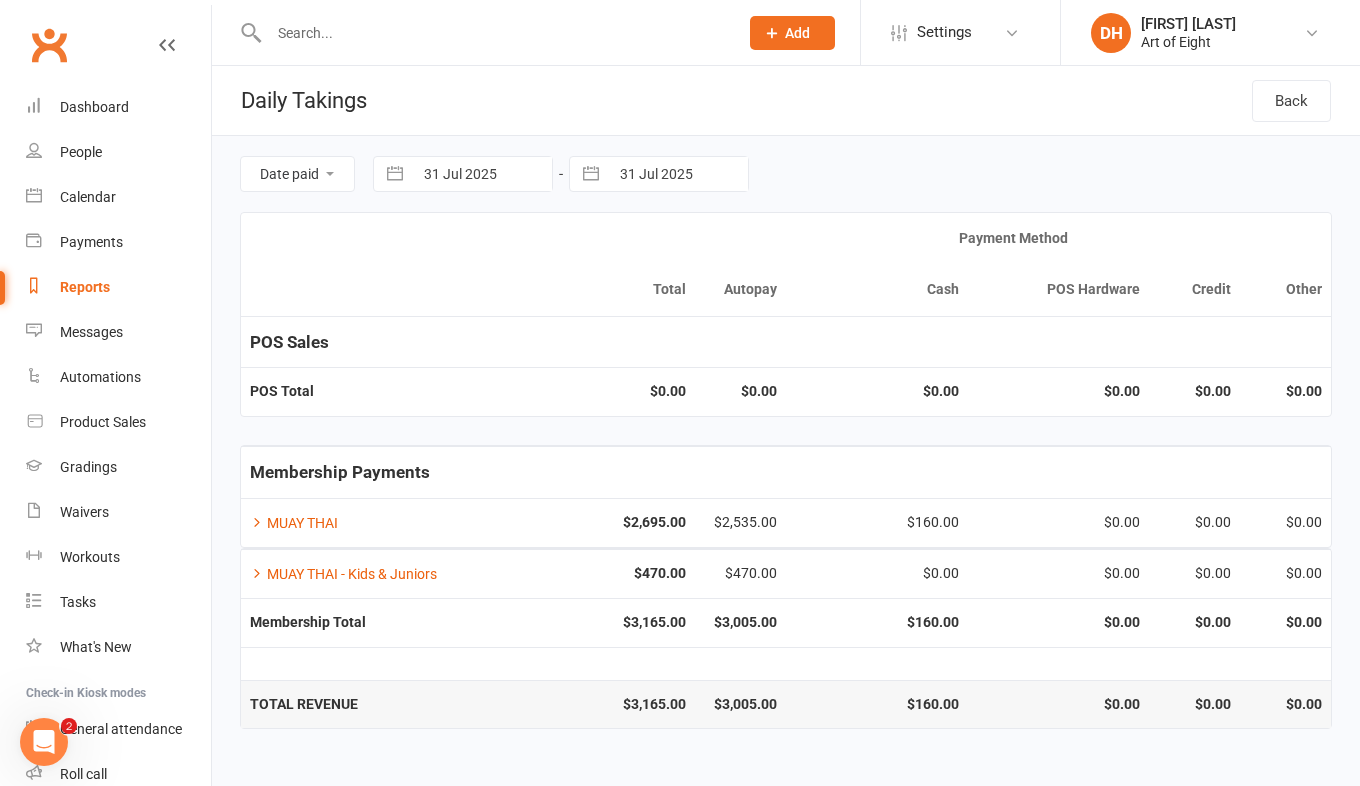click at bounding box center (395, 174) 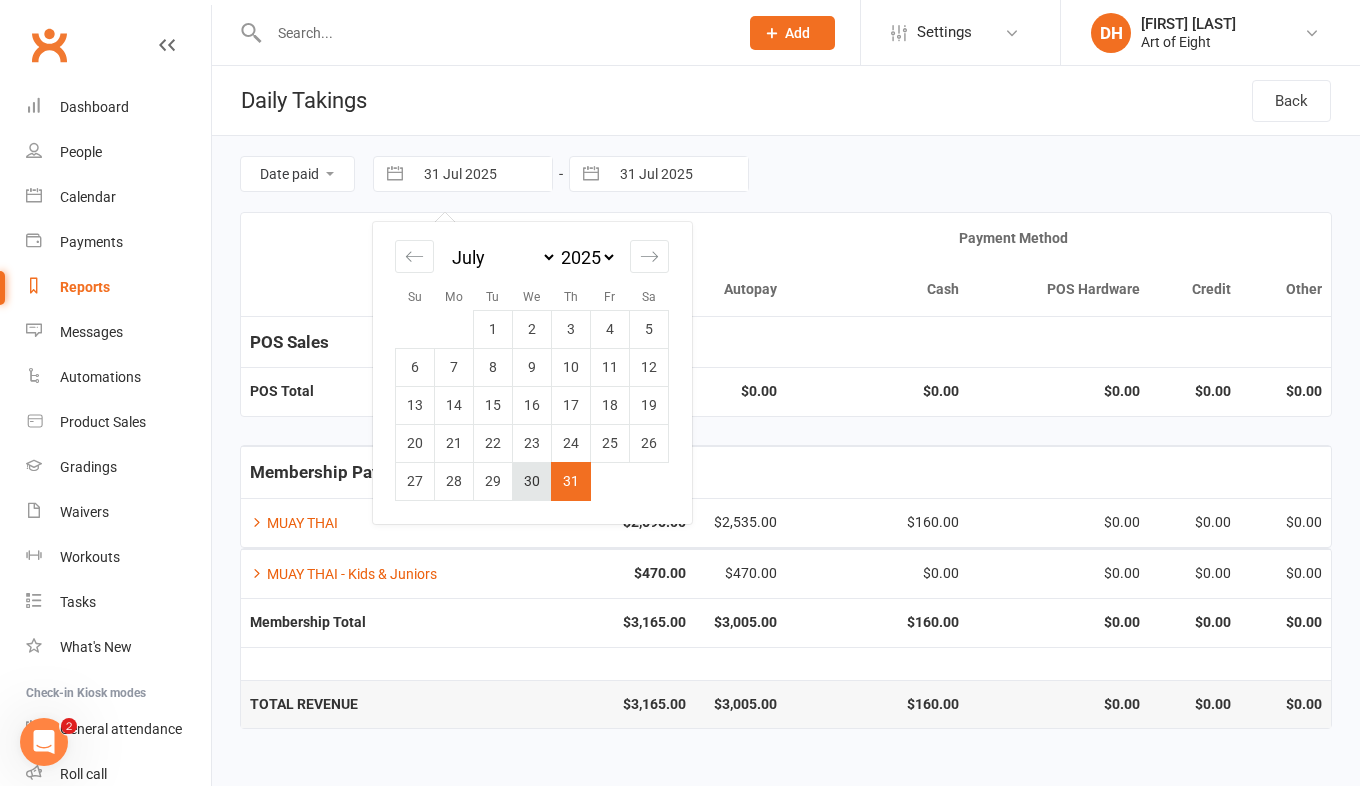click on "30" at bounding box center (532, 481) 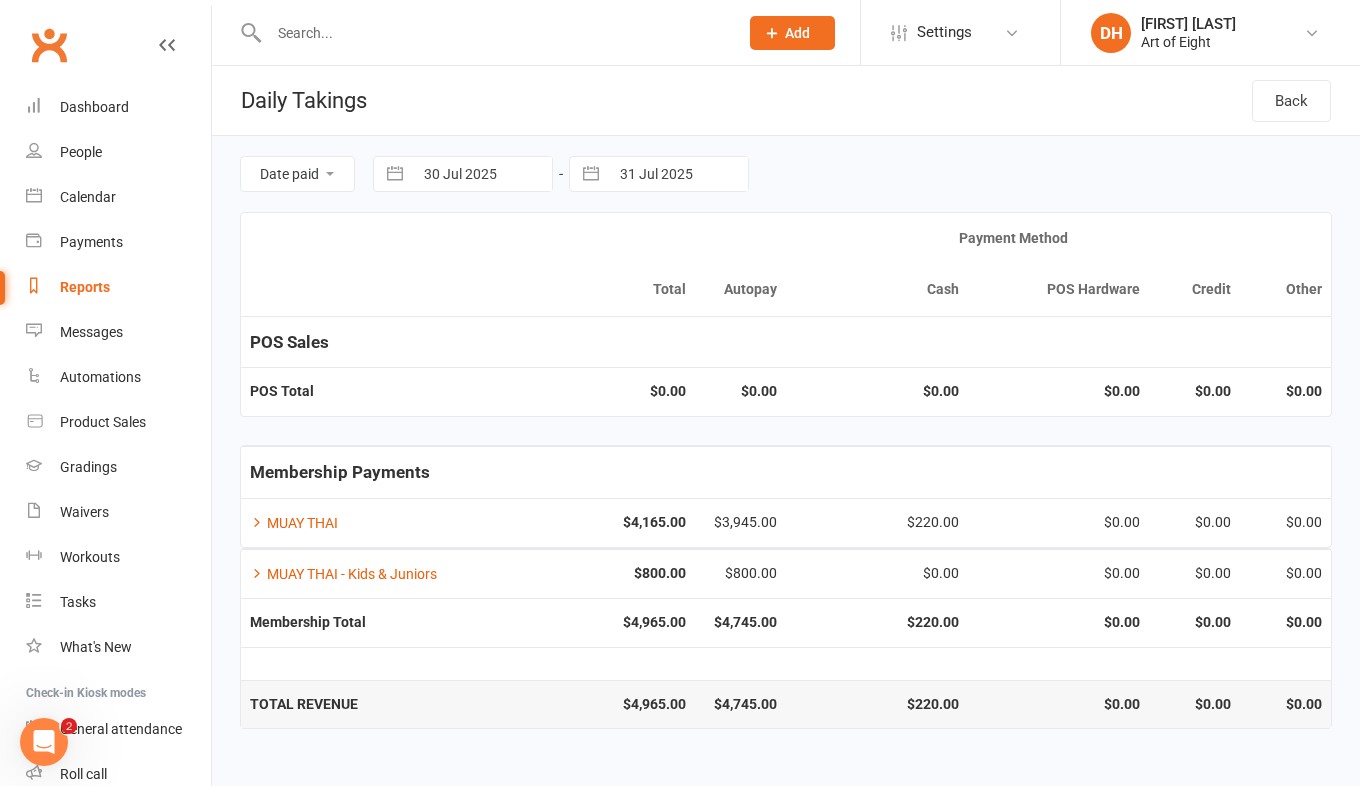 click at bounding box center [591, 174] 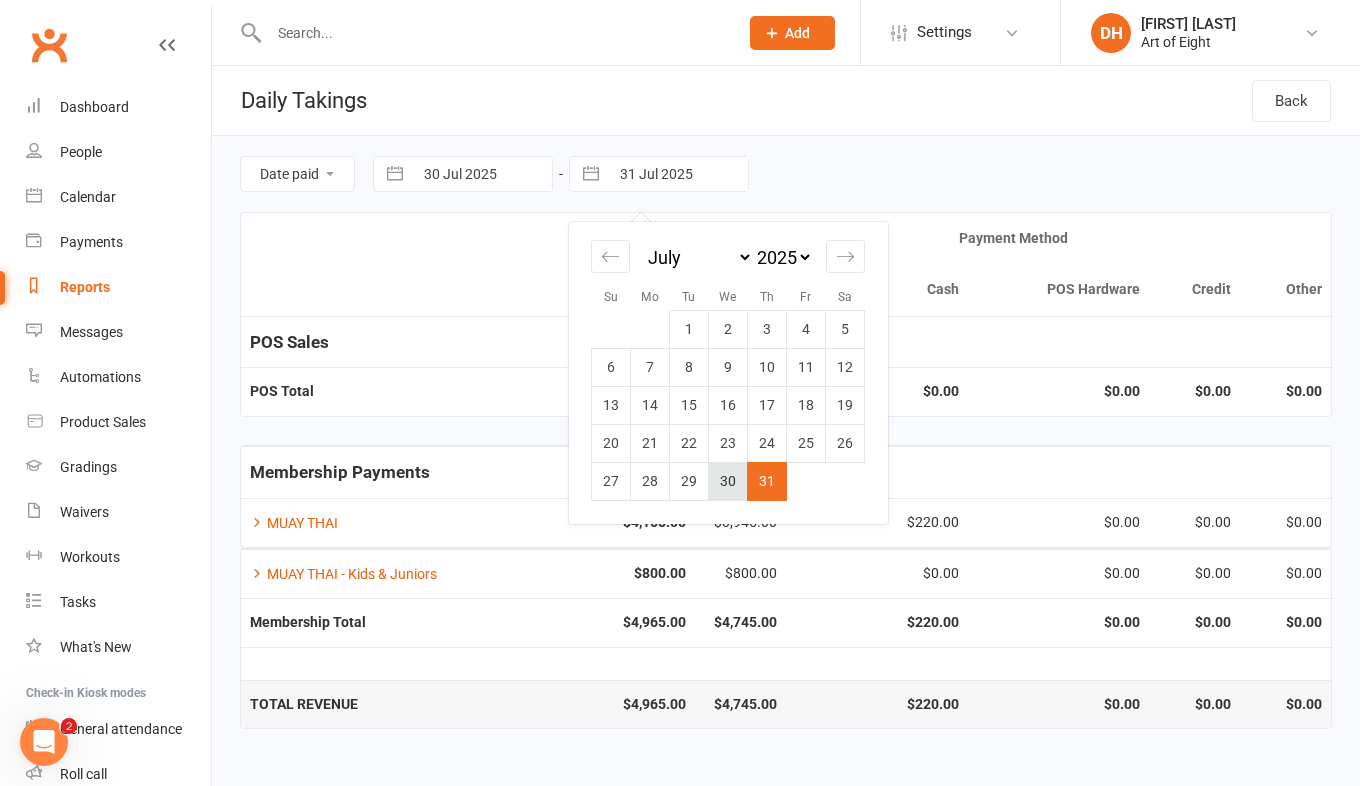 click on "30" at bounding box center (728, 481) 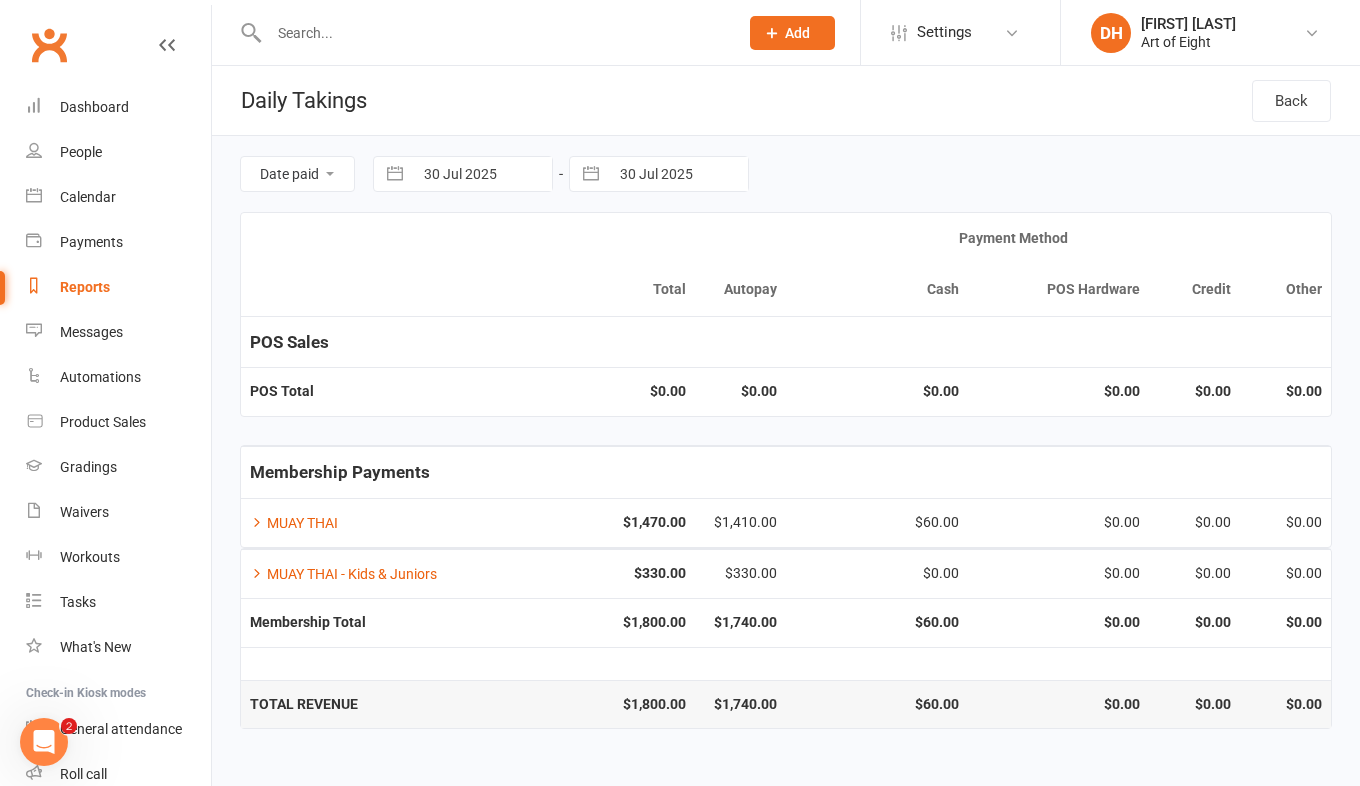 click at bounding box center [395, 174] 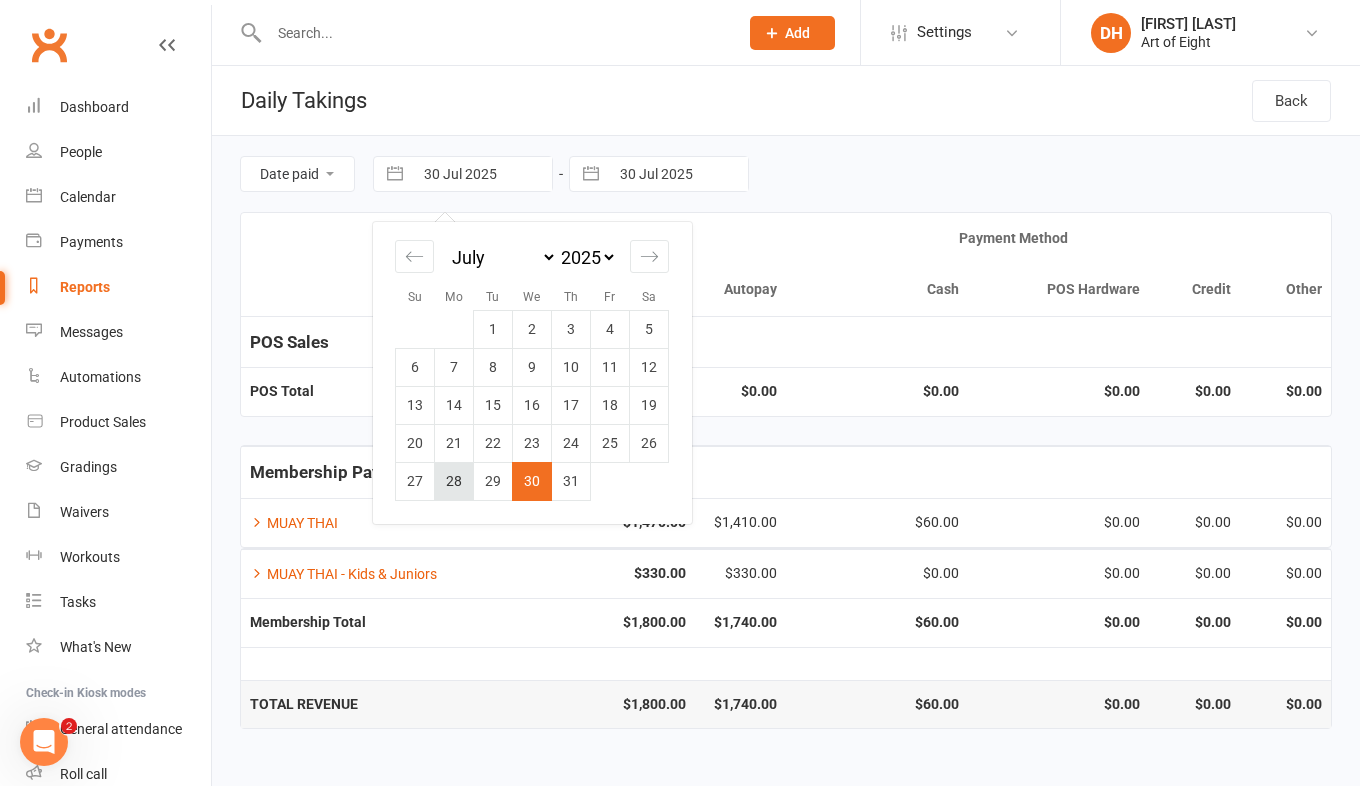 click on "28" at bounding box center [454, 481] 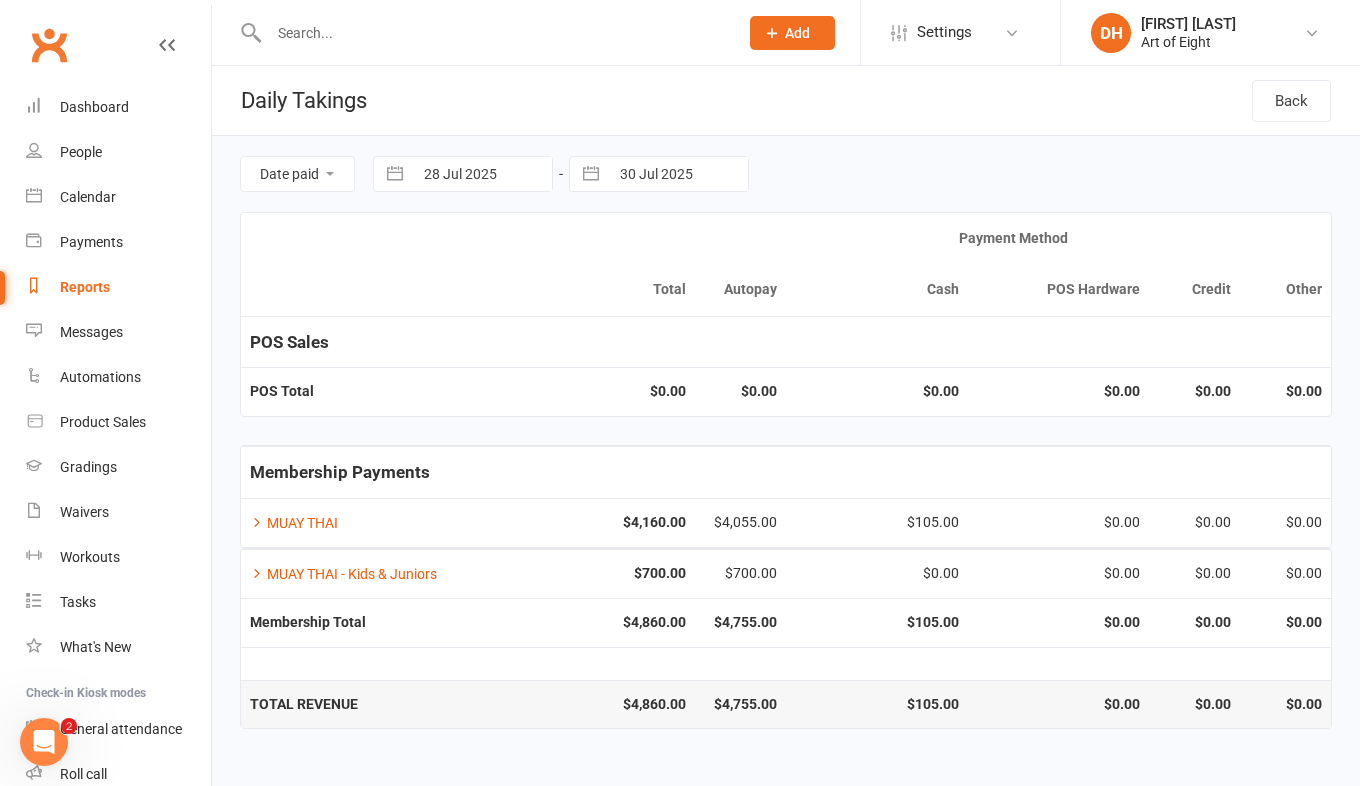 click at bounding box center [591, 174] 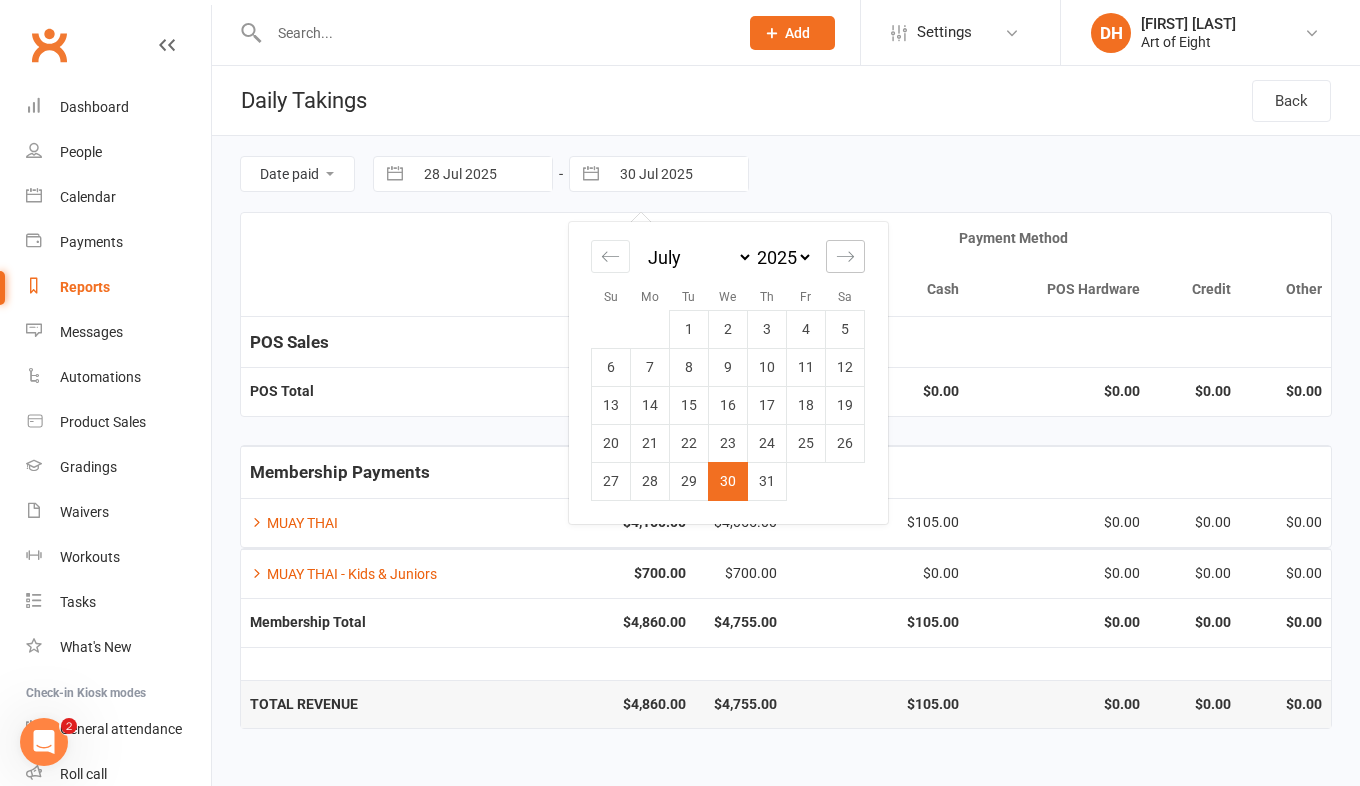 click 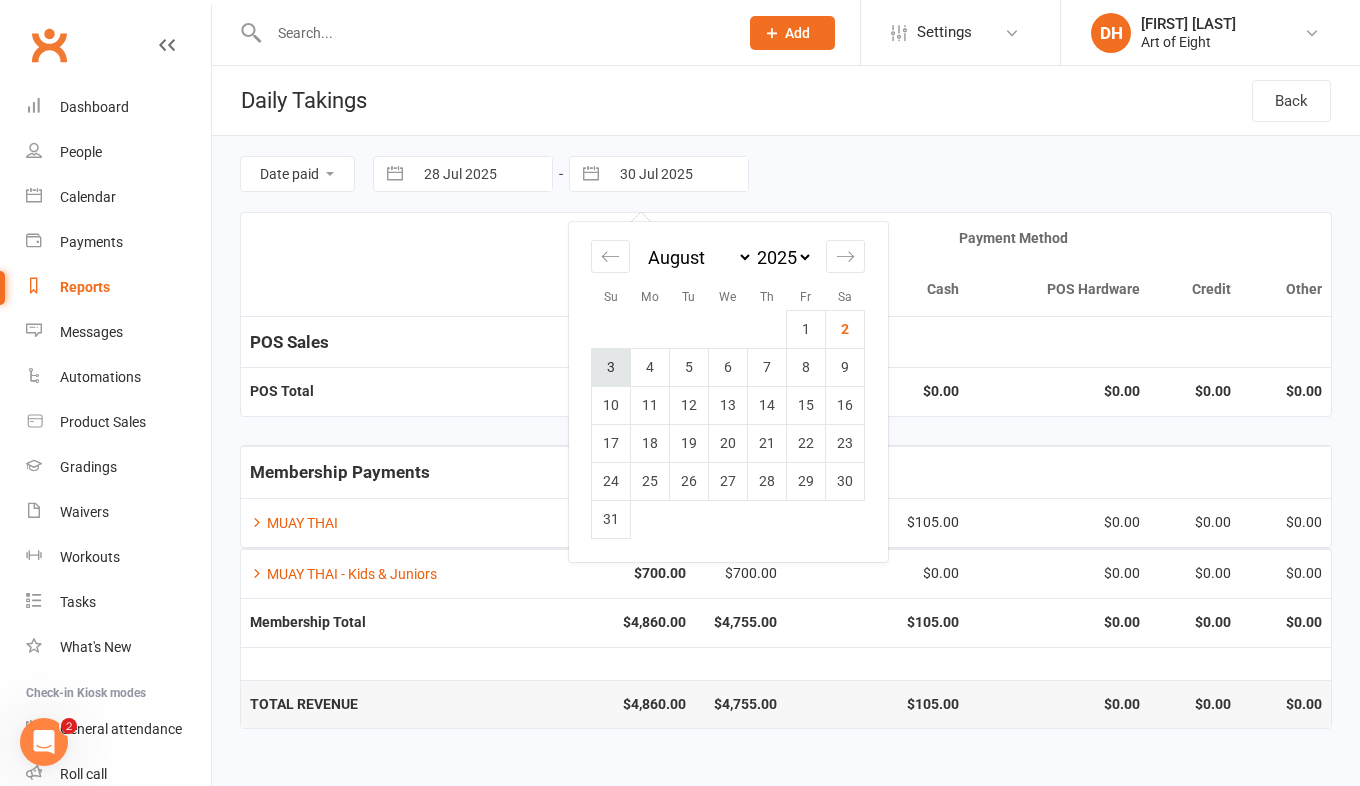 click on "3" at bounding box center (611, 367) 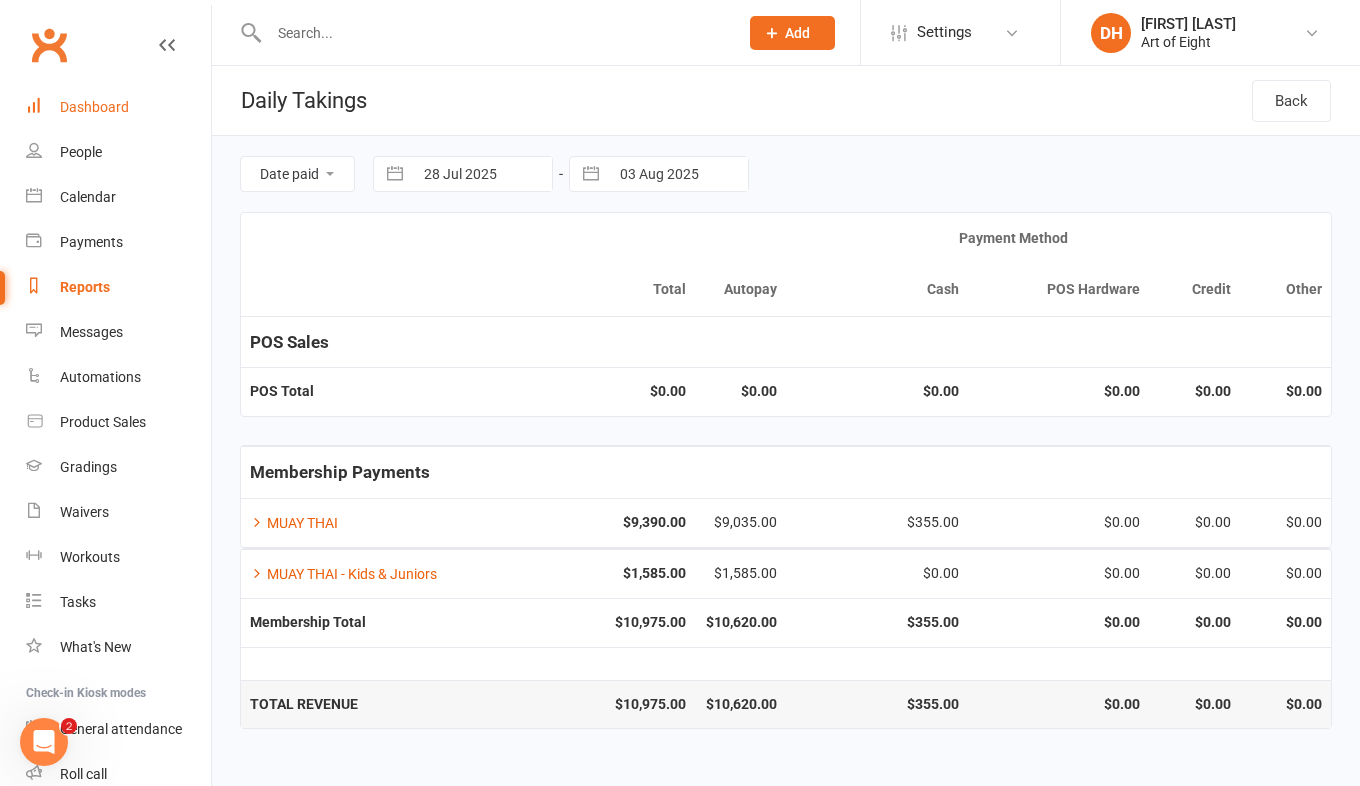 click on "Dashboard" at bounding box center (94, 107) 